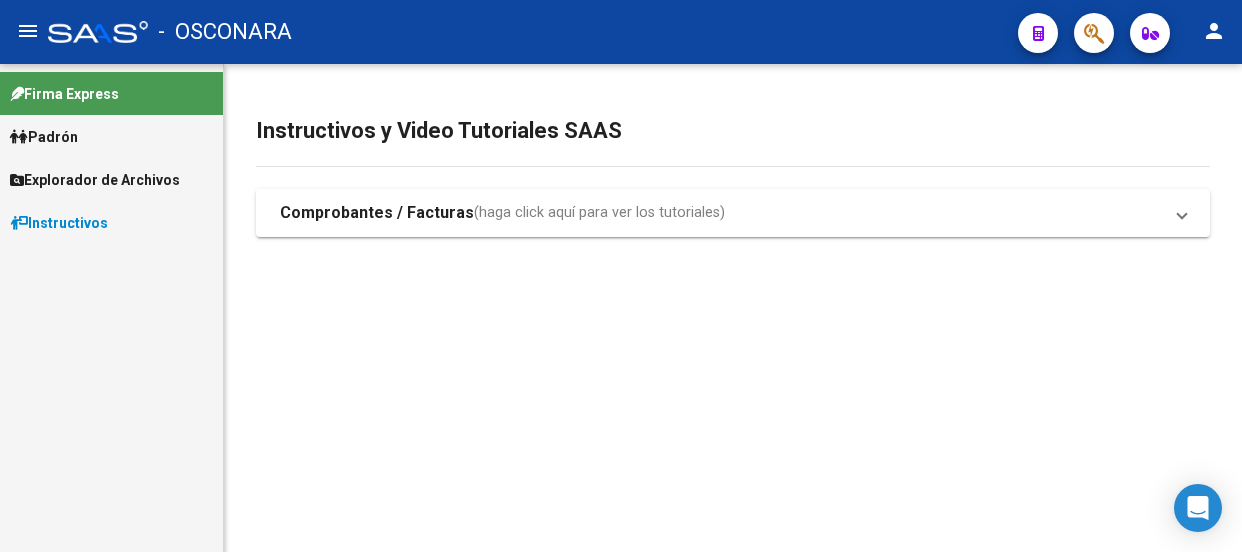 scroll, scrollTop: 0, scrollLeft: 0, axis: both 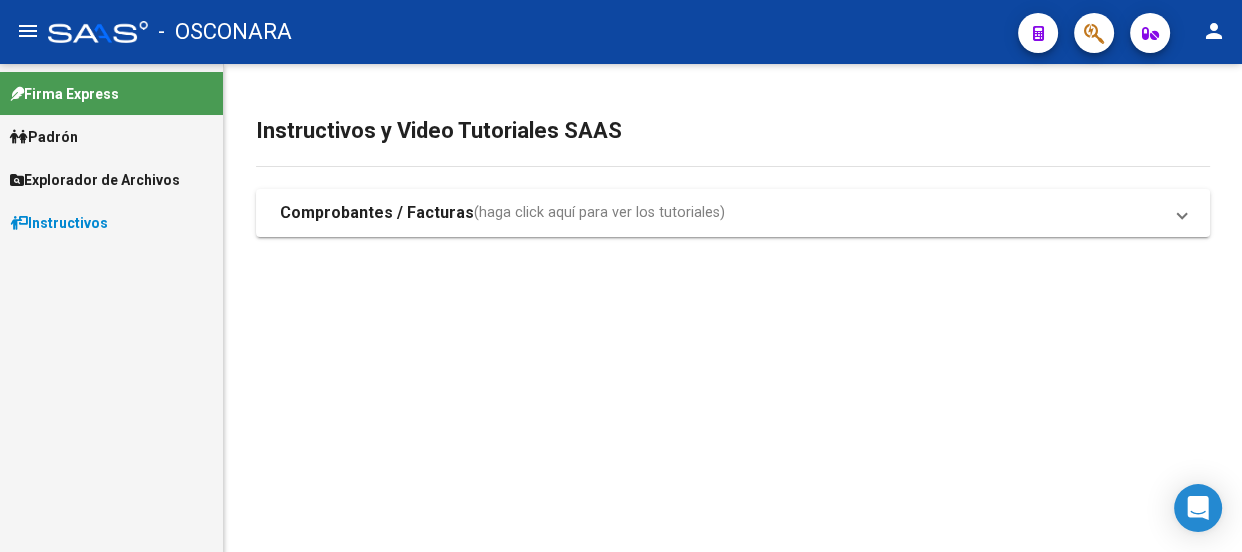 click on "Padrón" at bounding box center [44, 137] 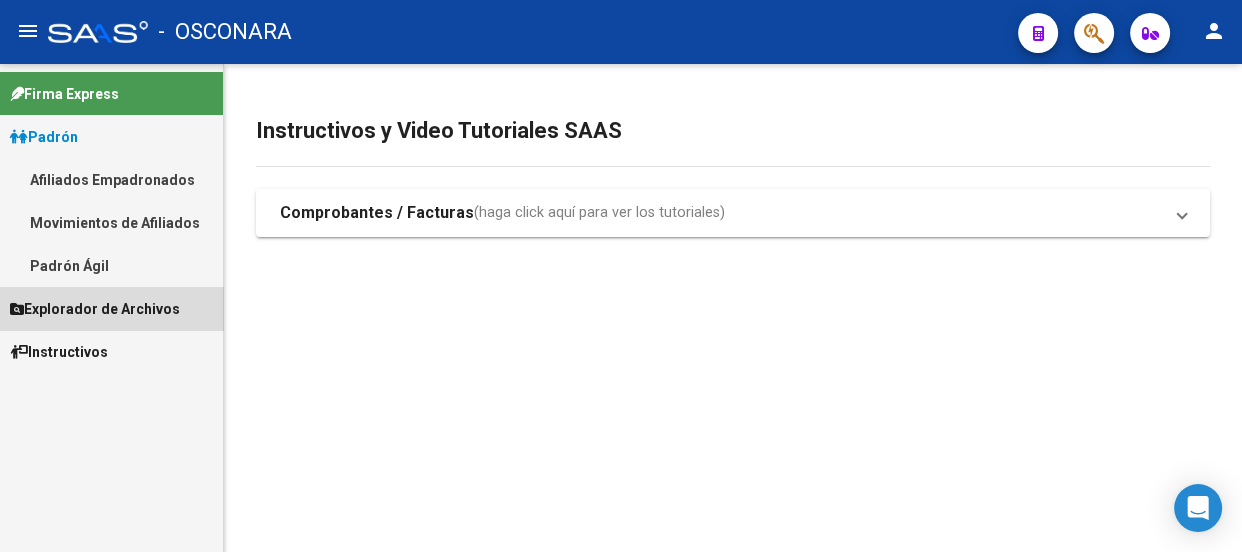 click on "Explorador de Archivos" at bounding box center [95, 309] 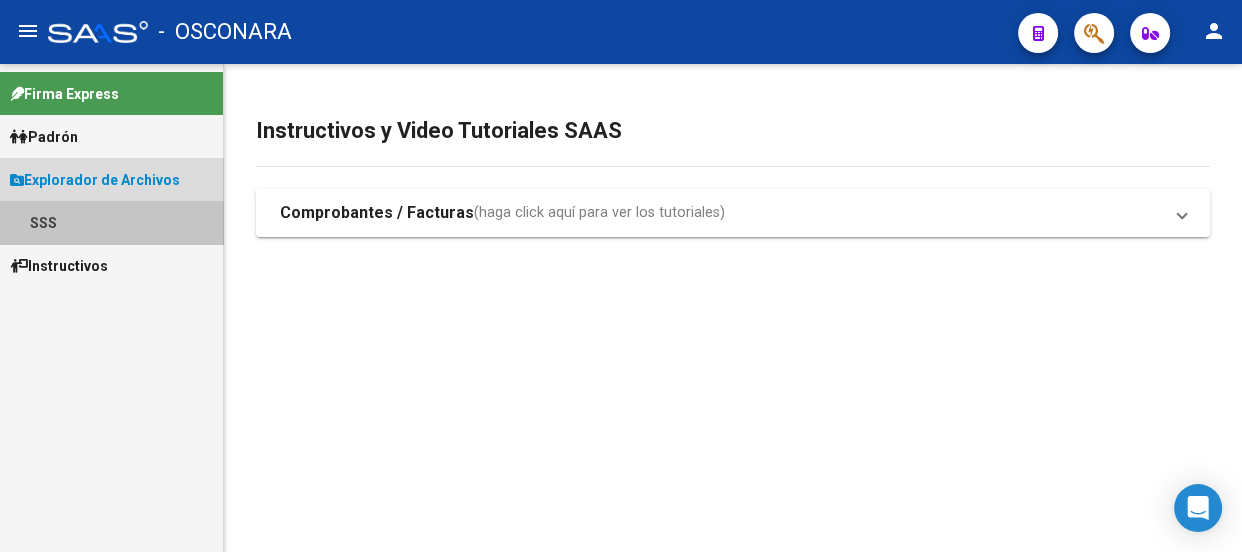click on "SSS" at bounding box center (111, 222) 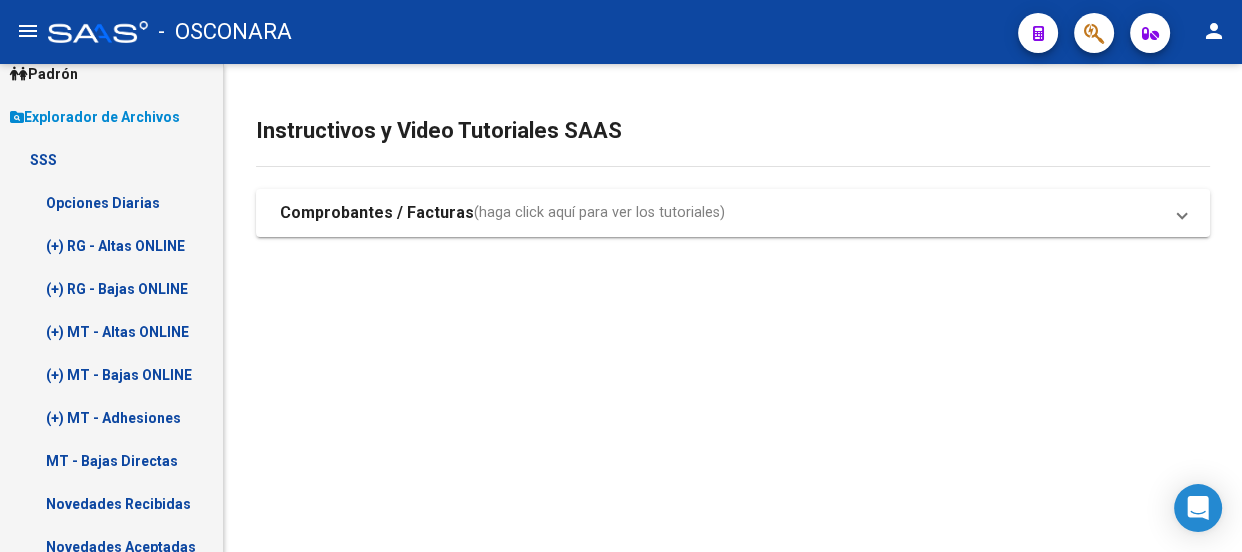 scroll, scrollTop: 90, scrollLeft: 0, axis: vertical 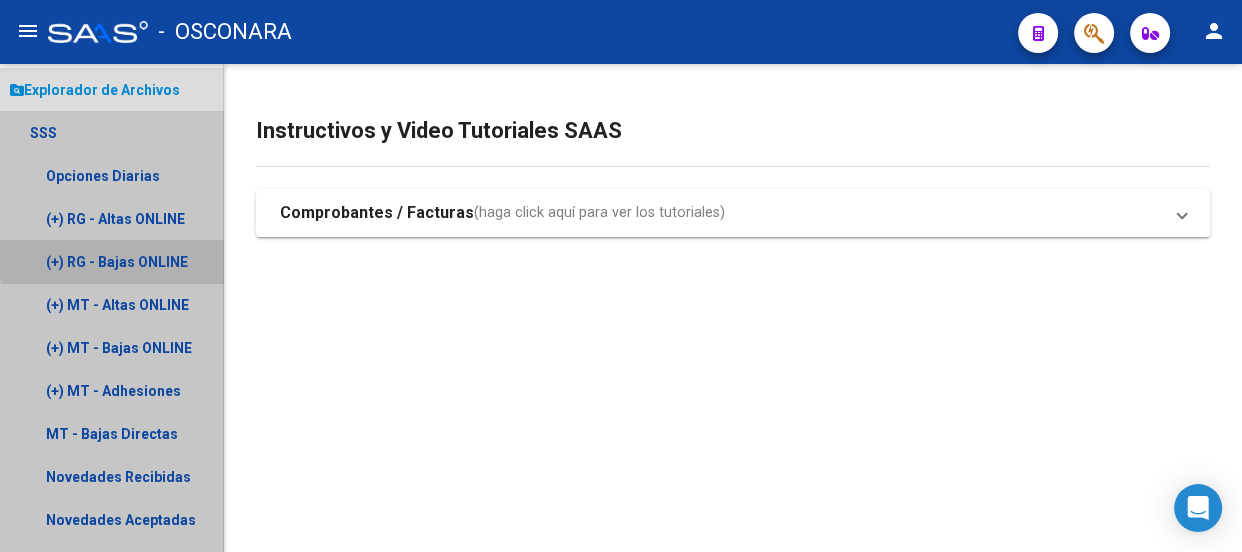 click on "(+) RG - Bajas ONLINE" at bounding box center [111, 261] 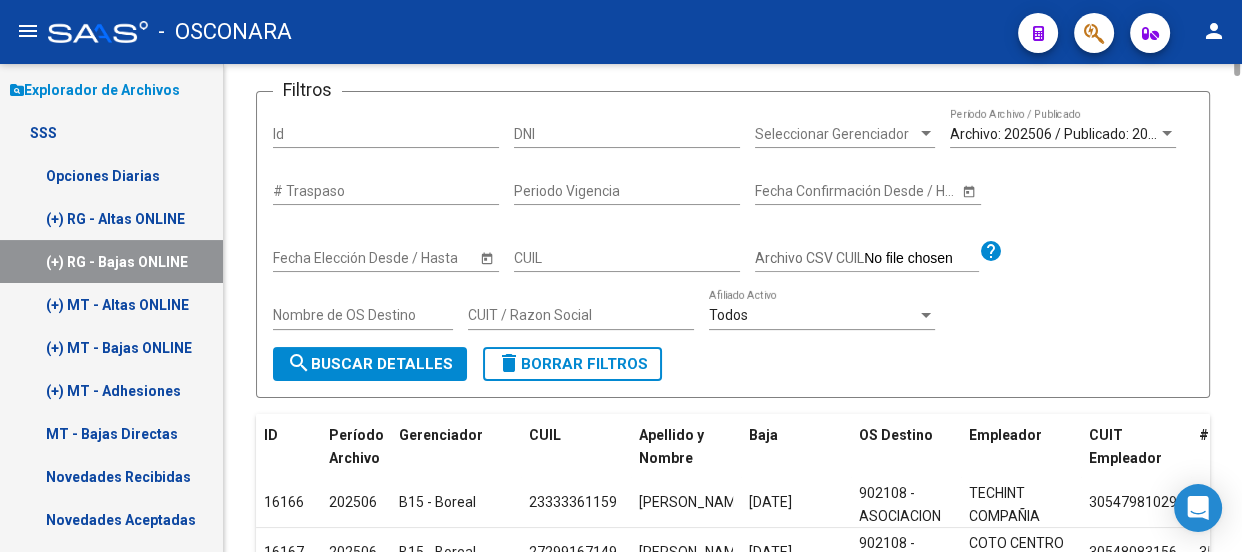 scroll, scrollTop: 0, scrollLeft: 0, axis: both 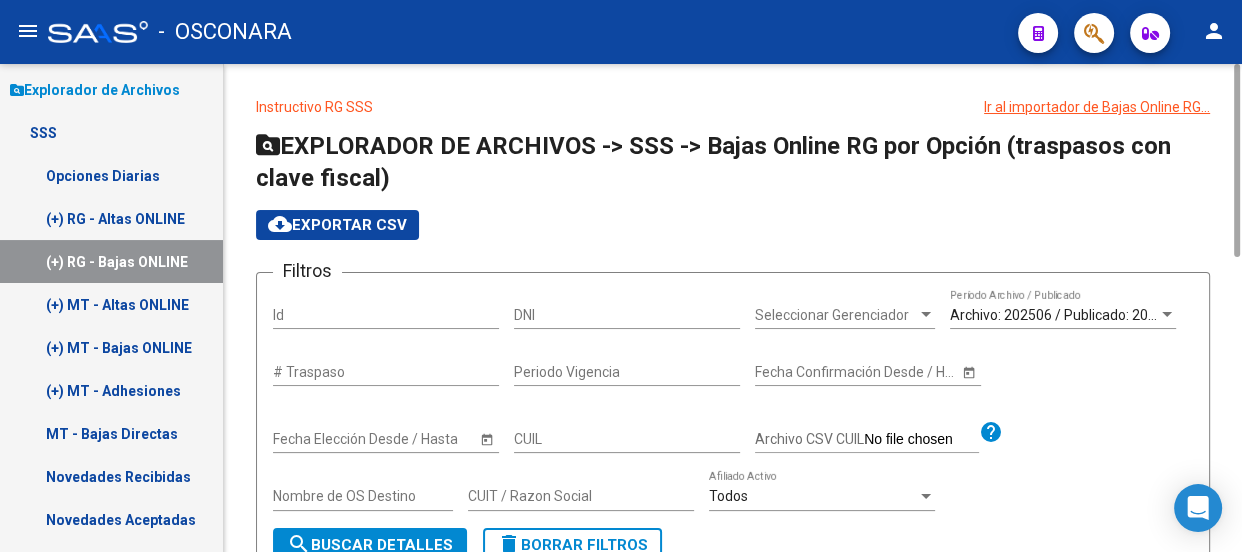 click on "Archivo: 202506 / Publicado: 202505" at bounding box center [1065, 315] 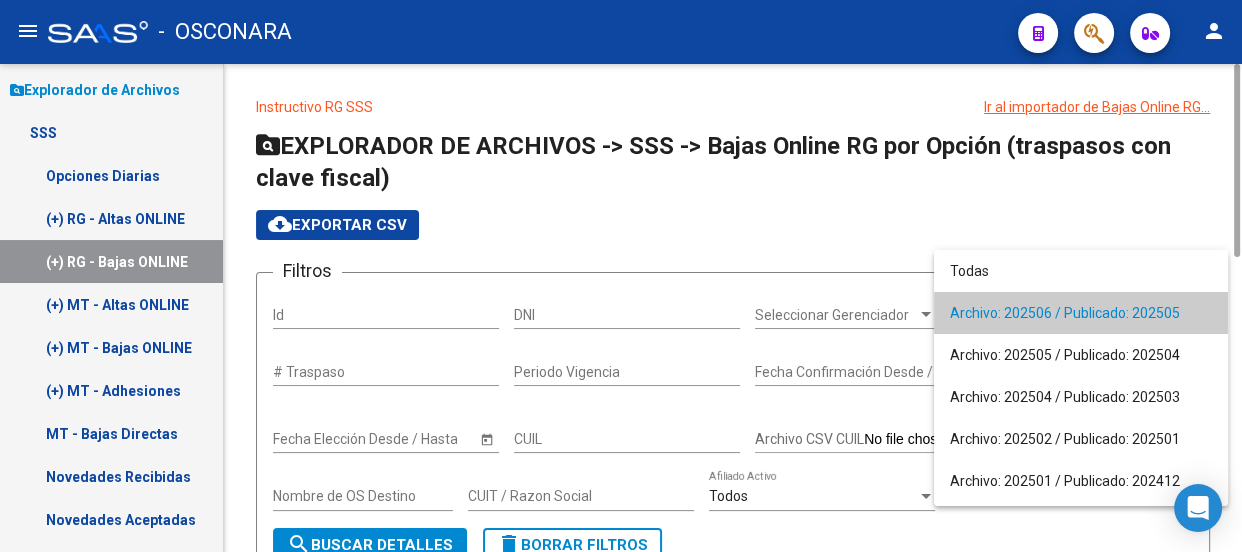 click on "Archivo: 202506 / Publicado: 202505" at bounding box center (1081, 313) 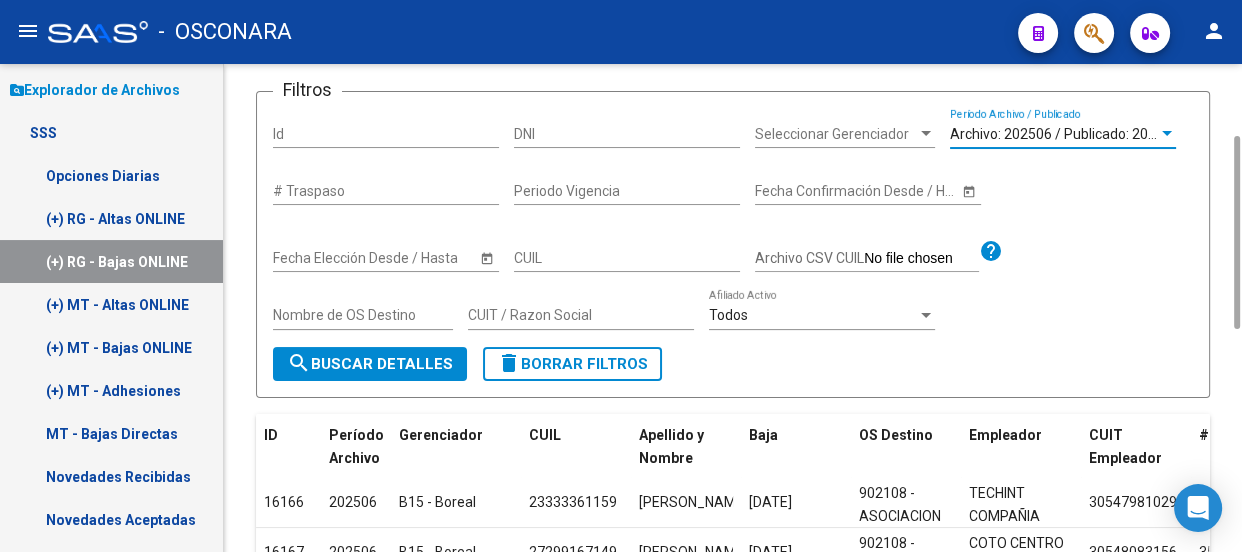 scroll, scrollTop: 0, scrollLeft: 0, axis: both 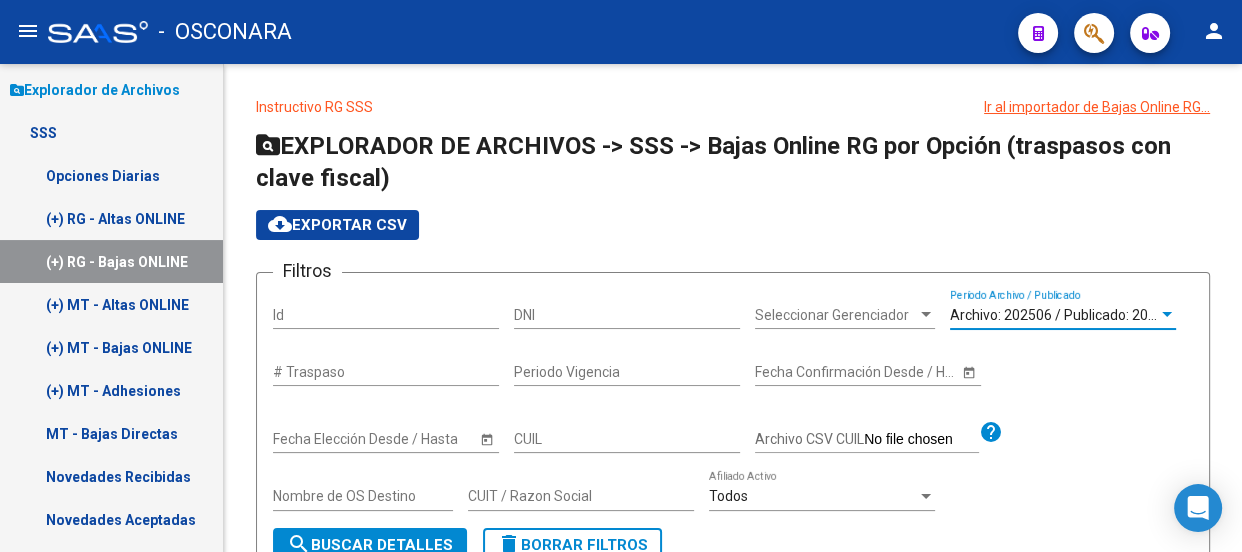 click on "(+) RG - Altas ONLINE" at bounding box center [111, 218] 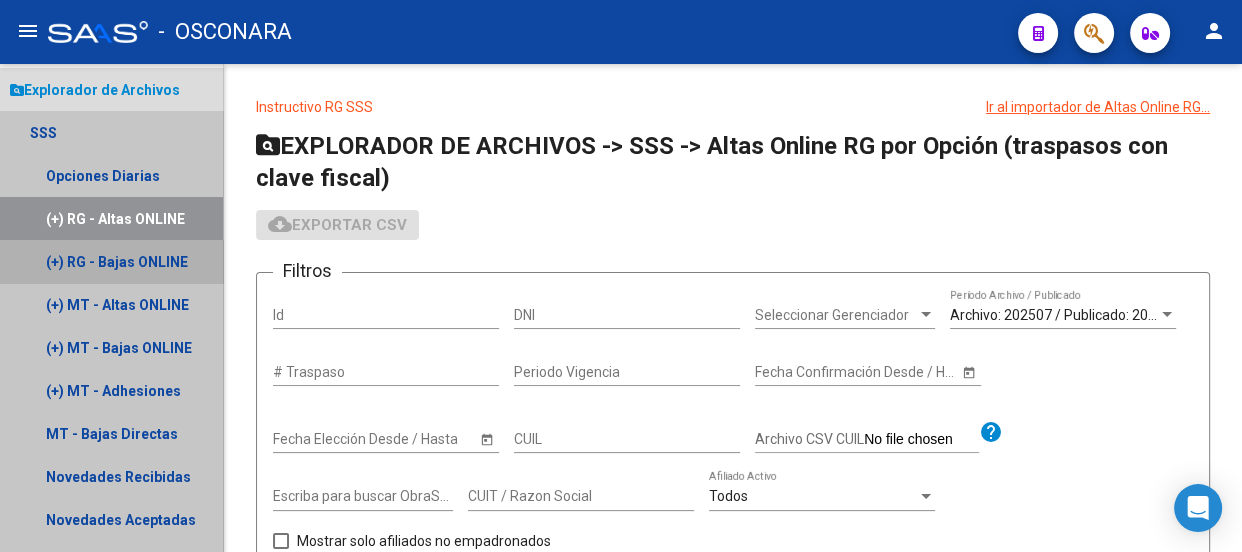 click on "(+) RG - Bajas ONLINE" at bounding box center [111, 261] 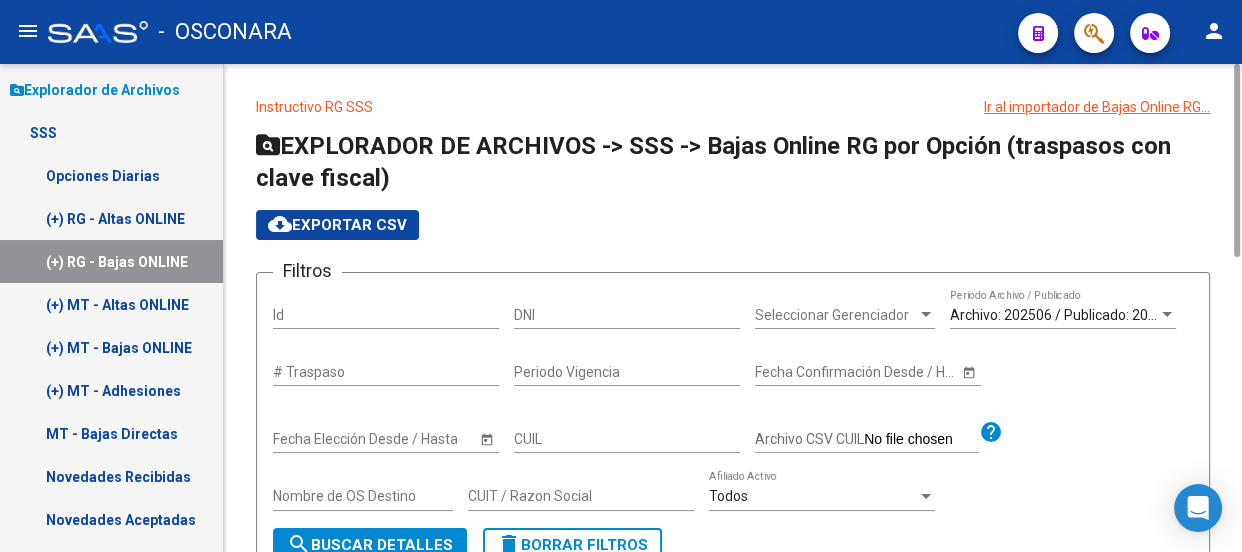 scroll, scrollTop: 181, scrollLeft: 0, axis: vertical 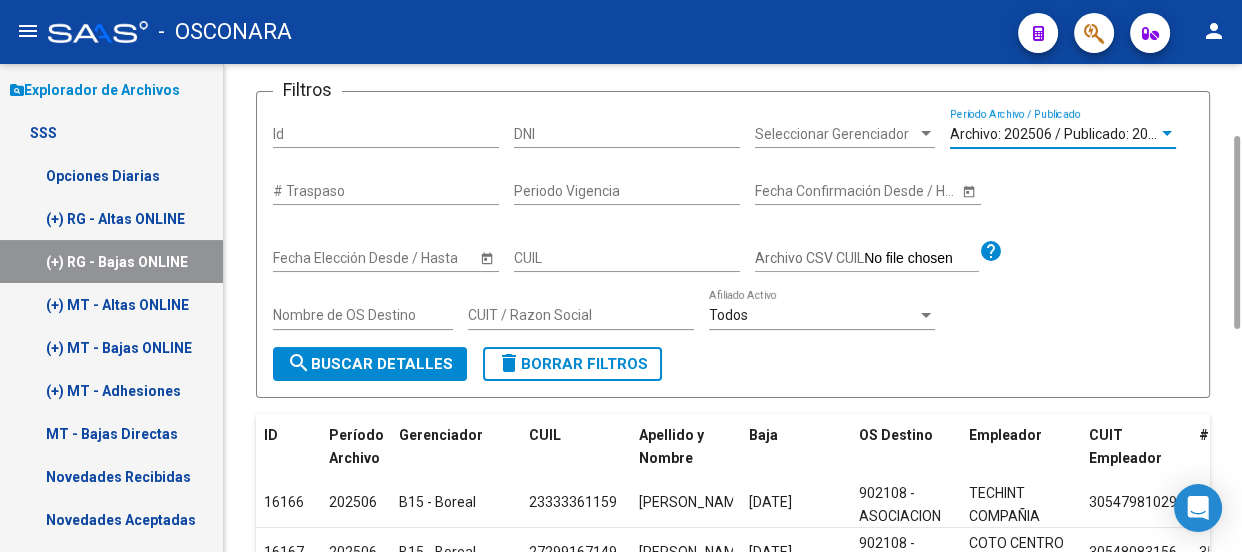 click on "Archivo: 202506 / Publicado: 202505" at bounding box center [1065, 134] 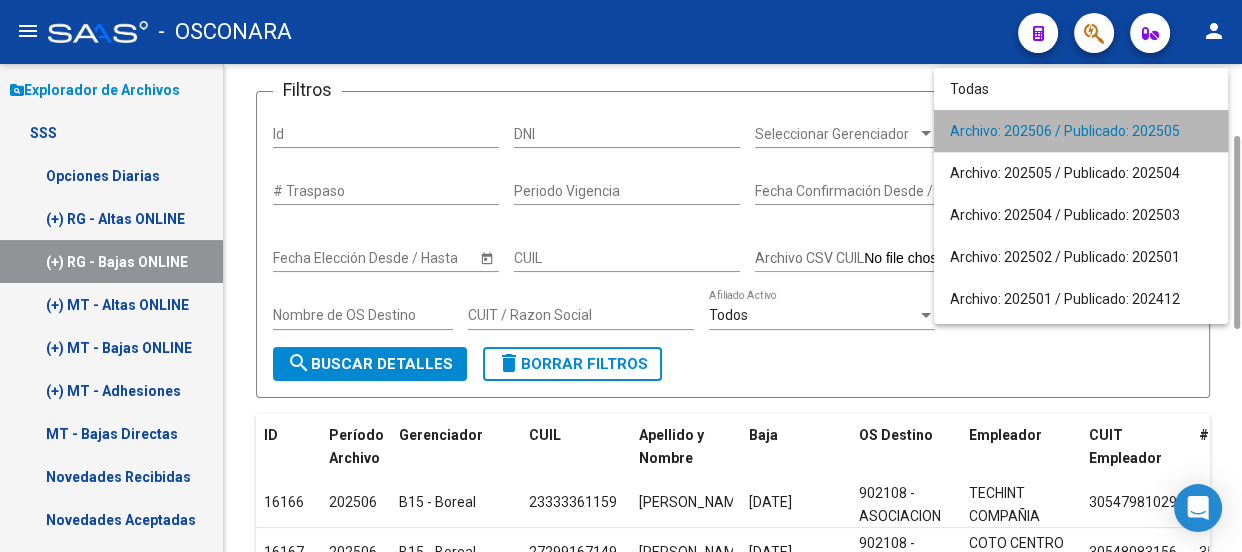 click on "Archivo: 202506 / Publicado: 202505" at bounding box center (1081, 131) 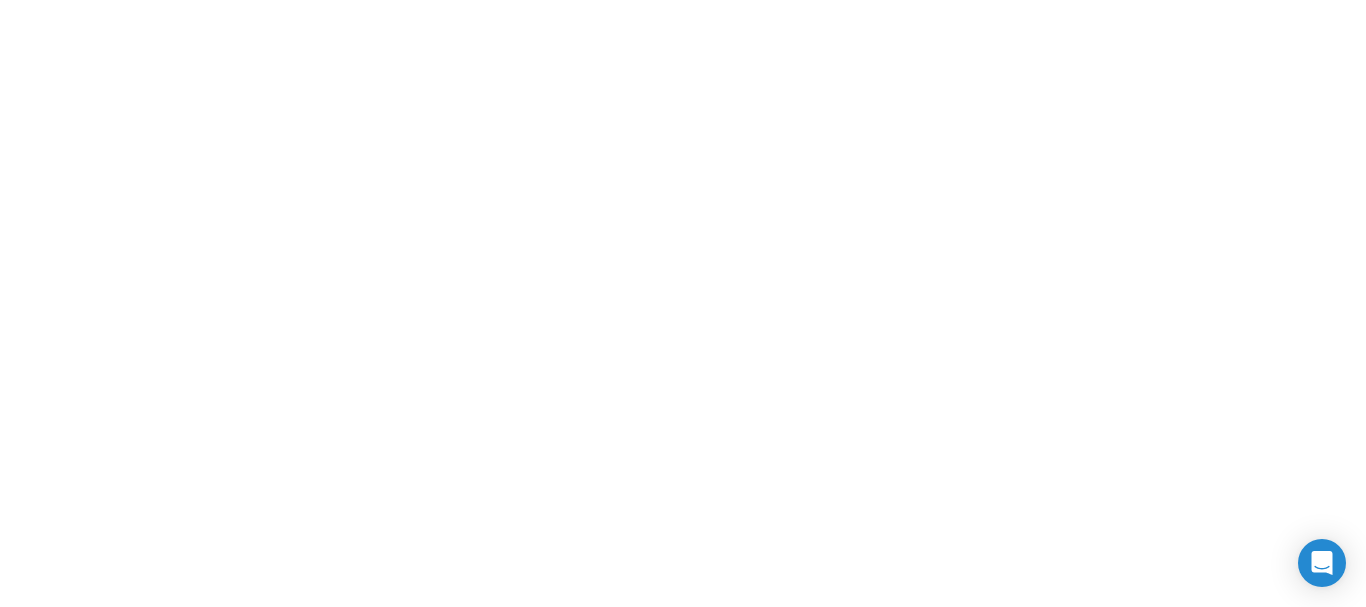 scroll, scrollTop: 0, scrollLeft: 0, axis: both 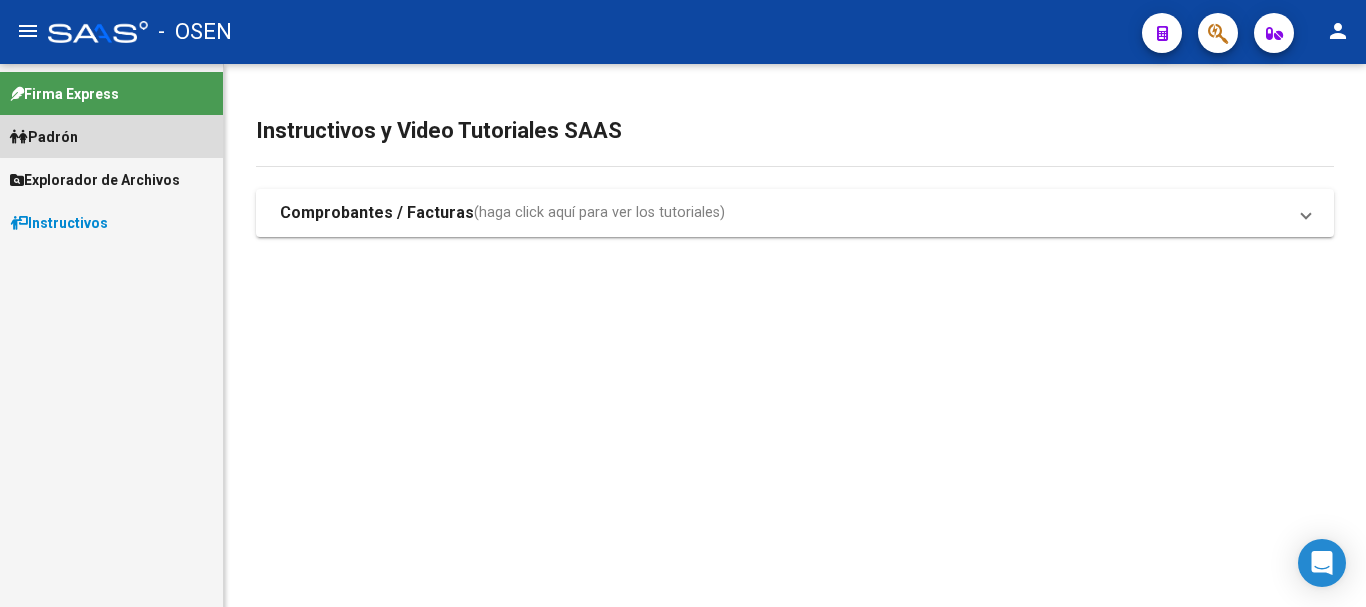 click on "Padrón" at bounding box center [111, 136] 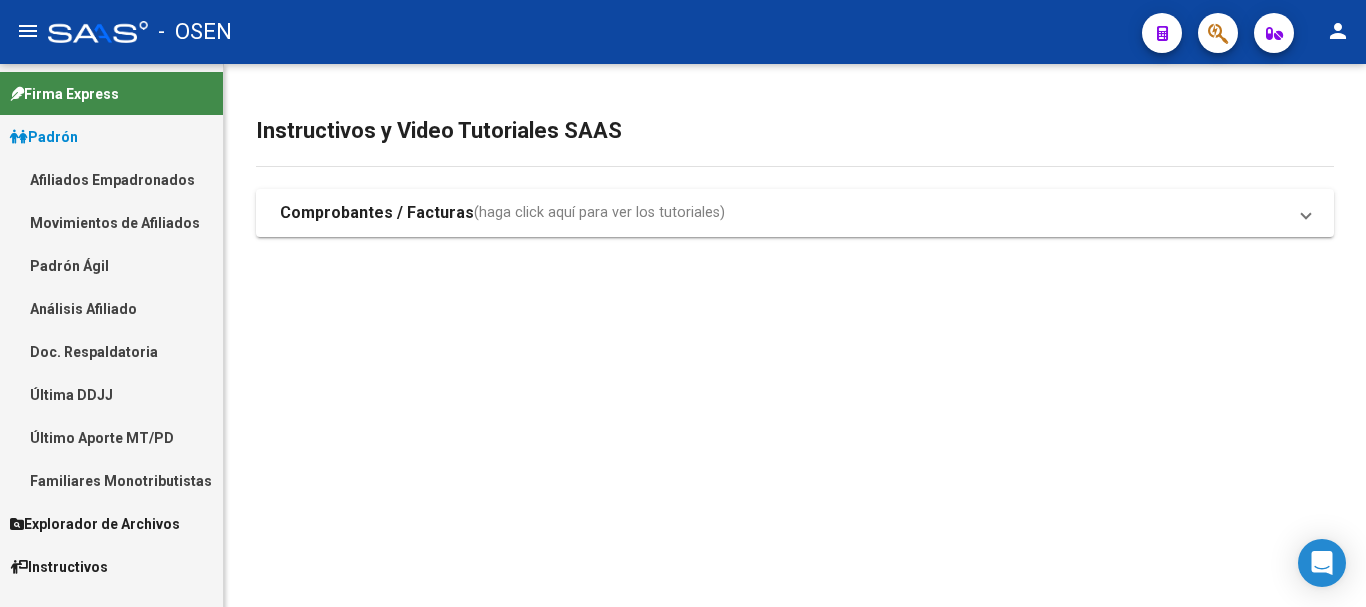 click on "Firma Express" at bounding box center [111, 93] 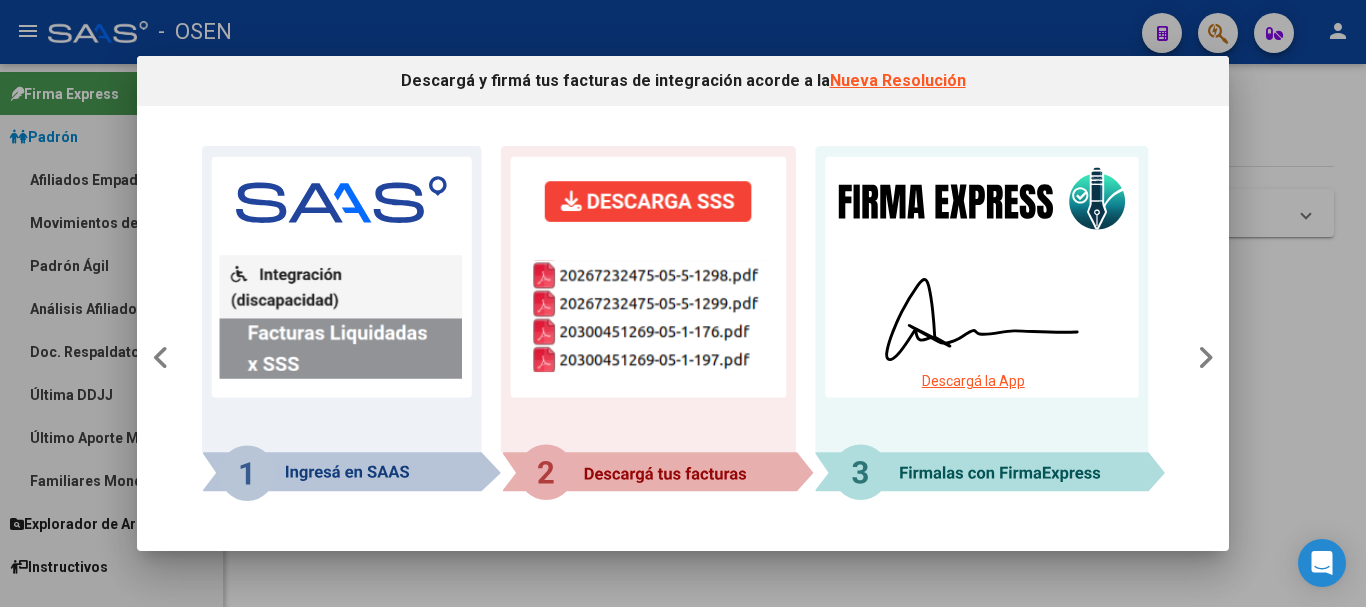 click on "Descargá y firmá tus facturas de integración acorde a la  Nueva Resolución" at bounding box center (683, 81) 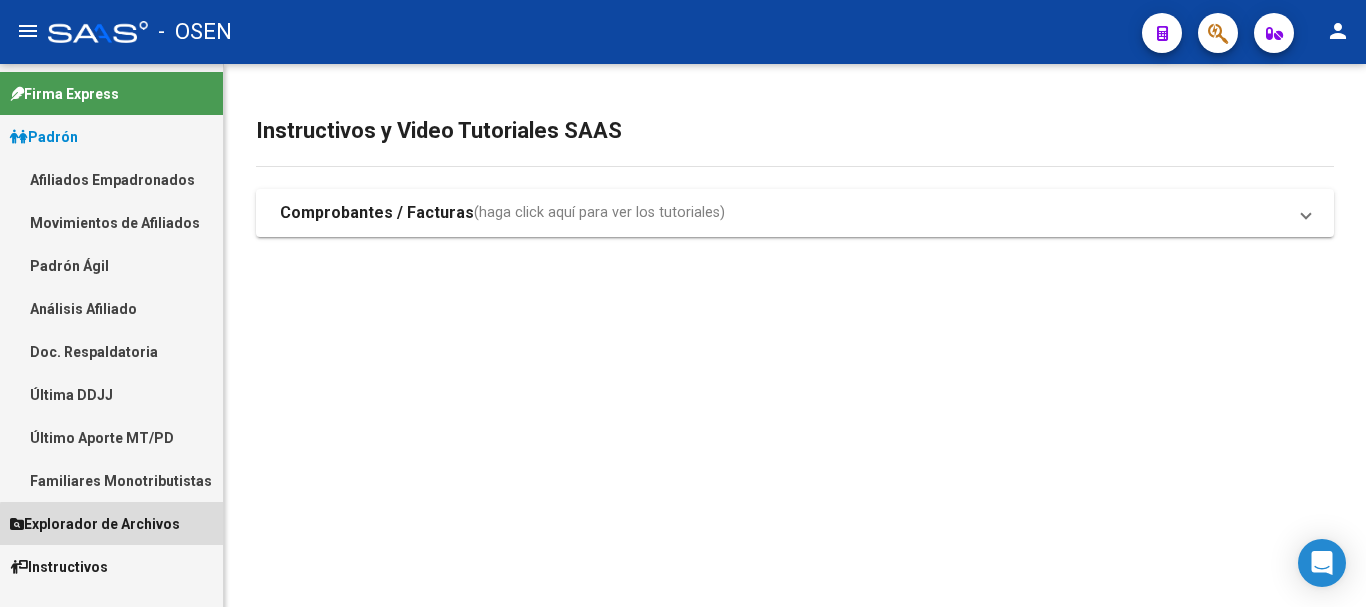 click on "Explorador de Archivos" at bounding box center [95, 524] 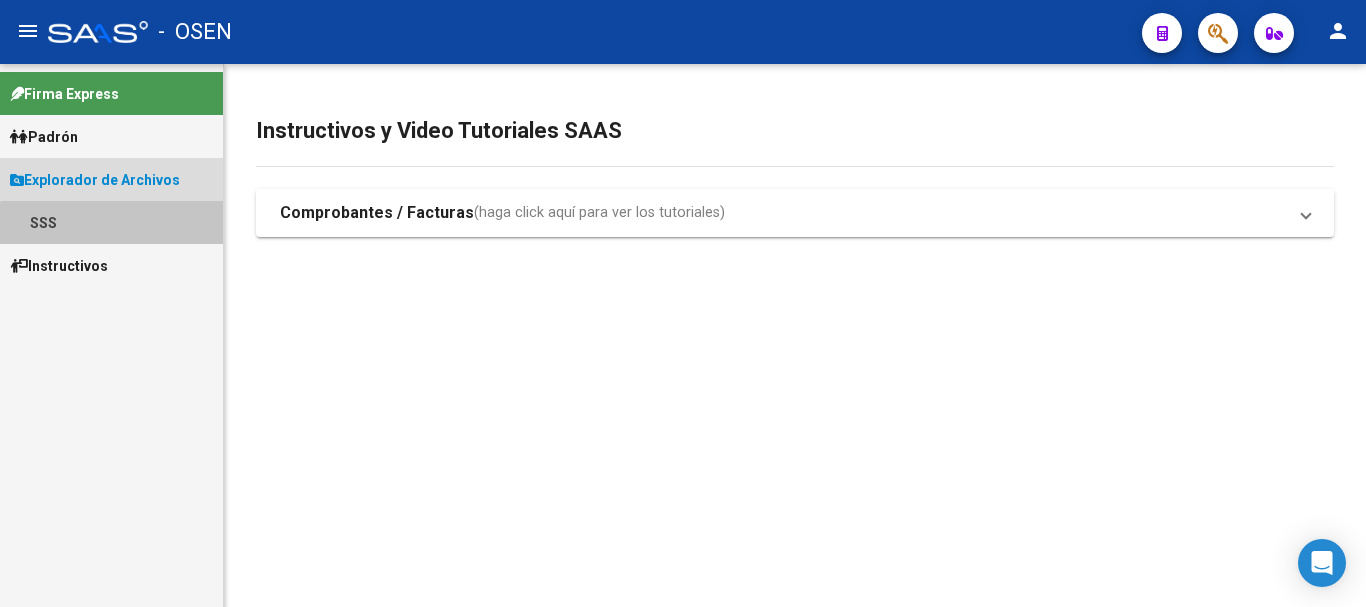 click on "SSS" at bounding box center [111, 222] 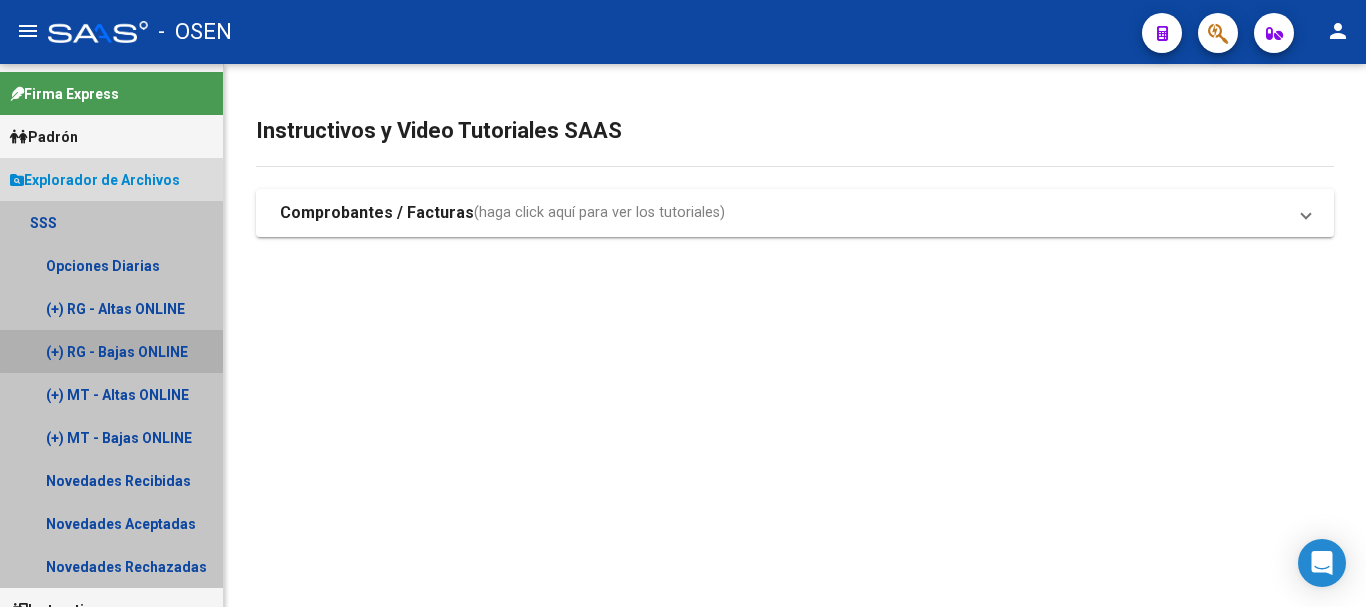 click on "(+) RG - Bajas ONLINE" at bounding box center (111, 351) 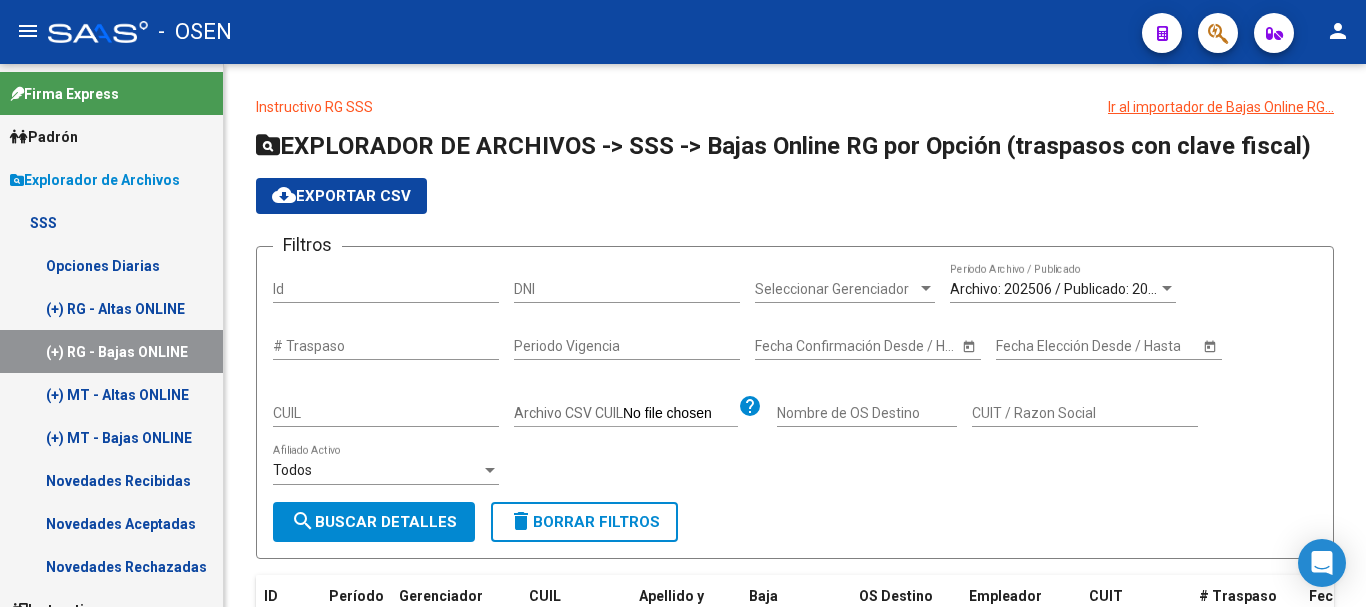 click on "Archivo: 202506 / Publicado: 202505  Período Archivo / Publicado" 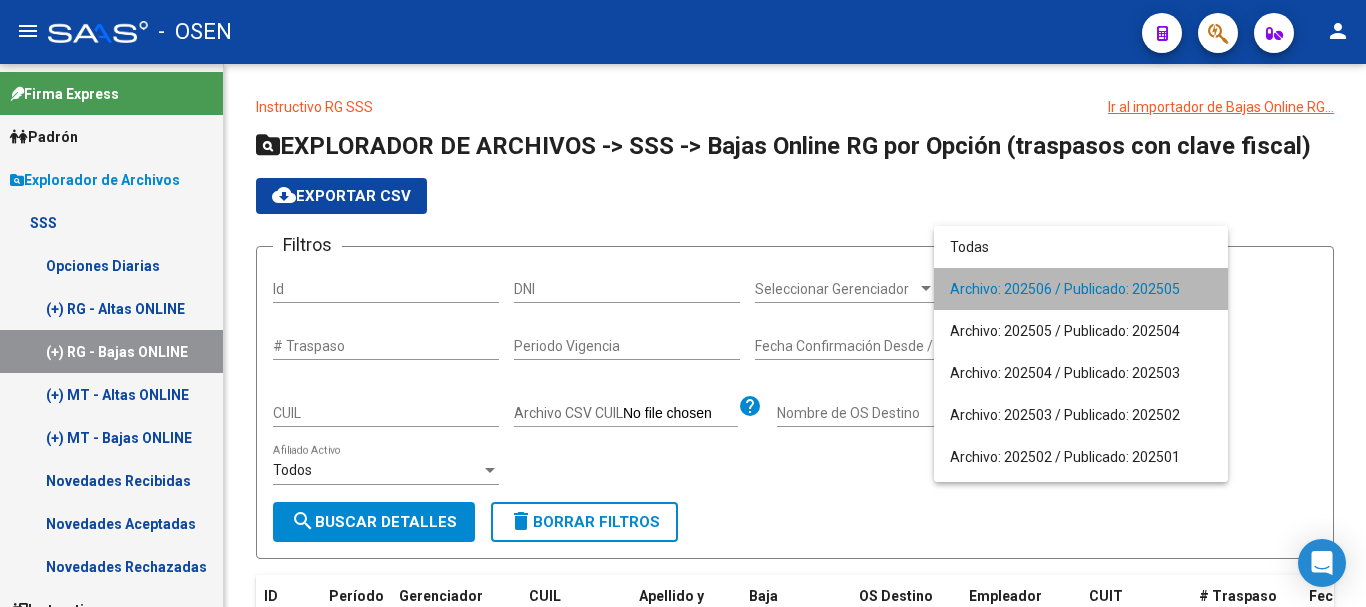 click on "Archivo: 202506 / Publicado: 202505" at bounding box center [1081, 289] 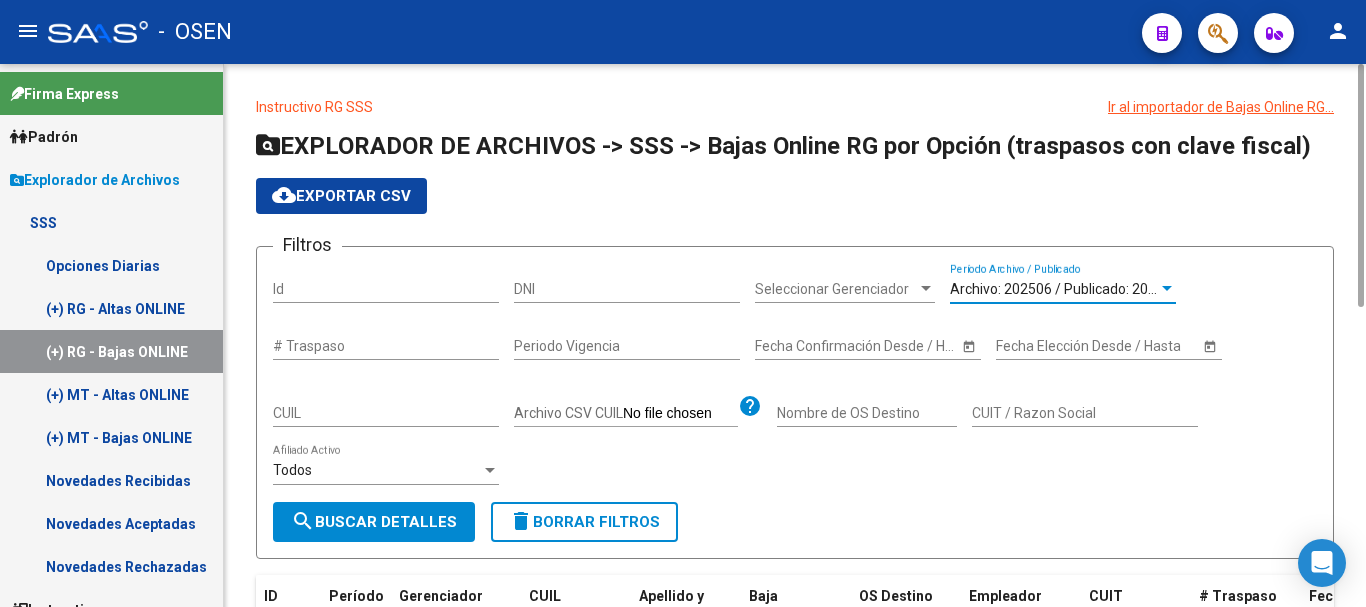 click on "Archivo: 202506 / Publicado: 202505" at bounding box center [1065, 289] 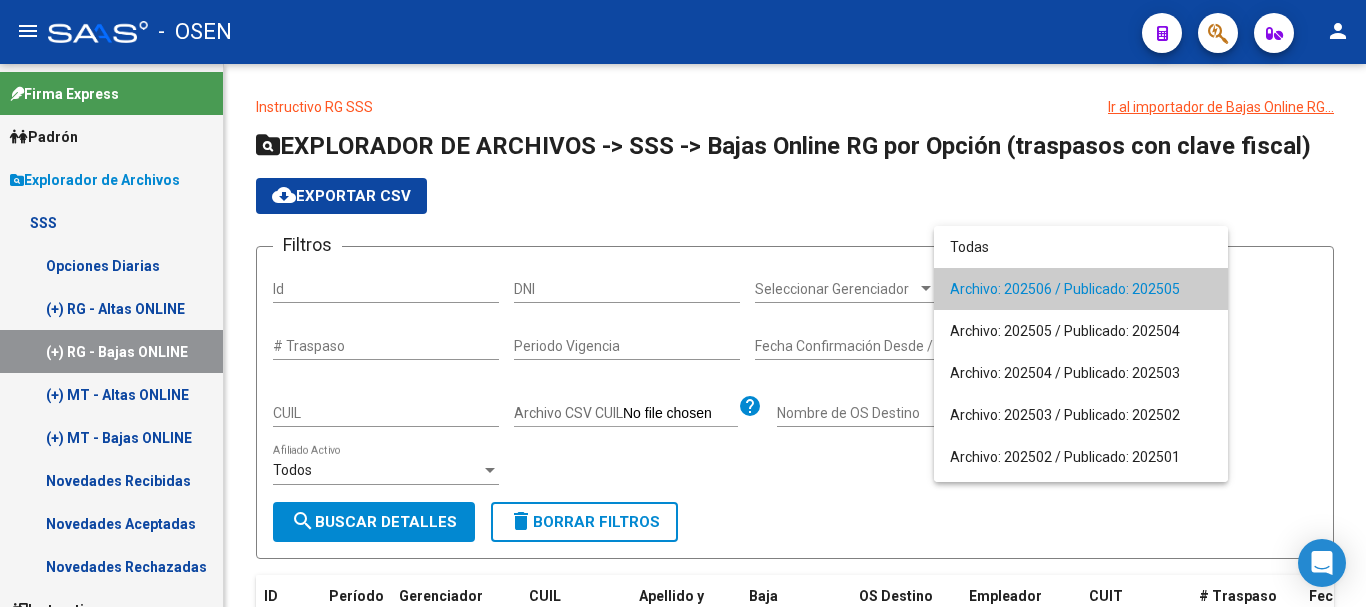 click at bounding box center (683, 303) 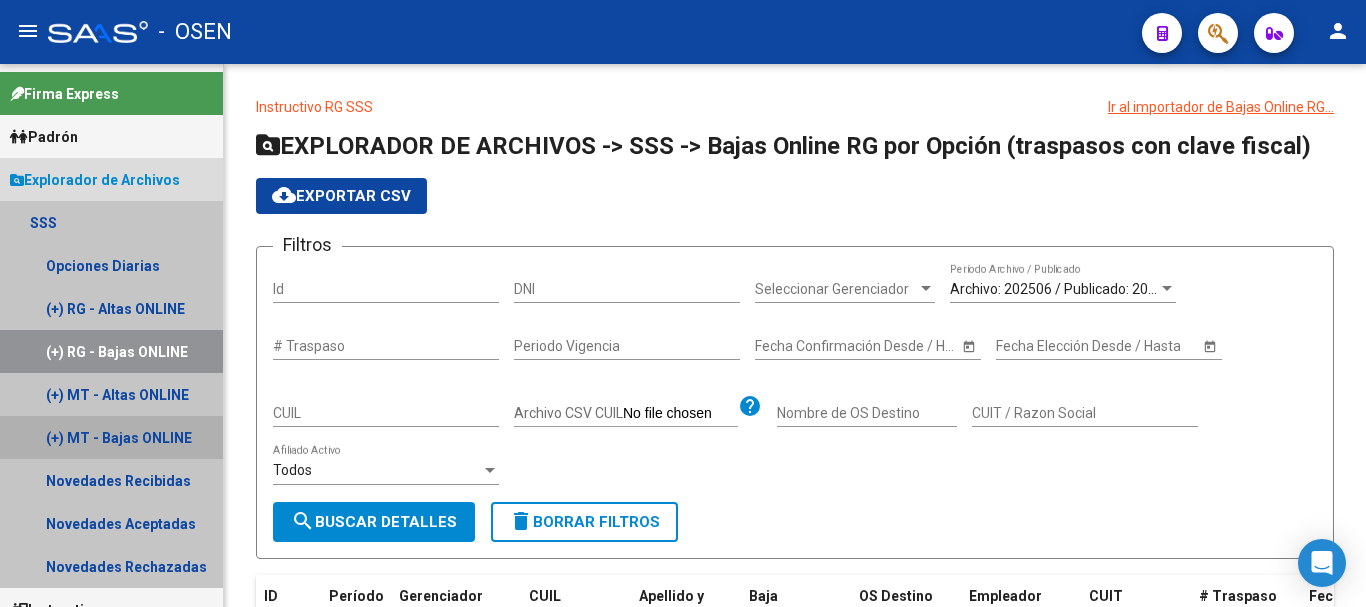 click on "(+) MT - Bajas ONLINE" at bounding box center [111, 437] 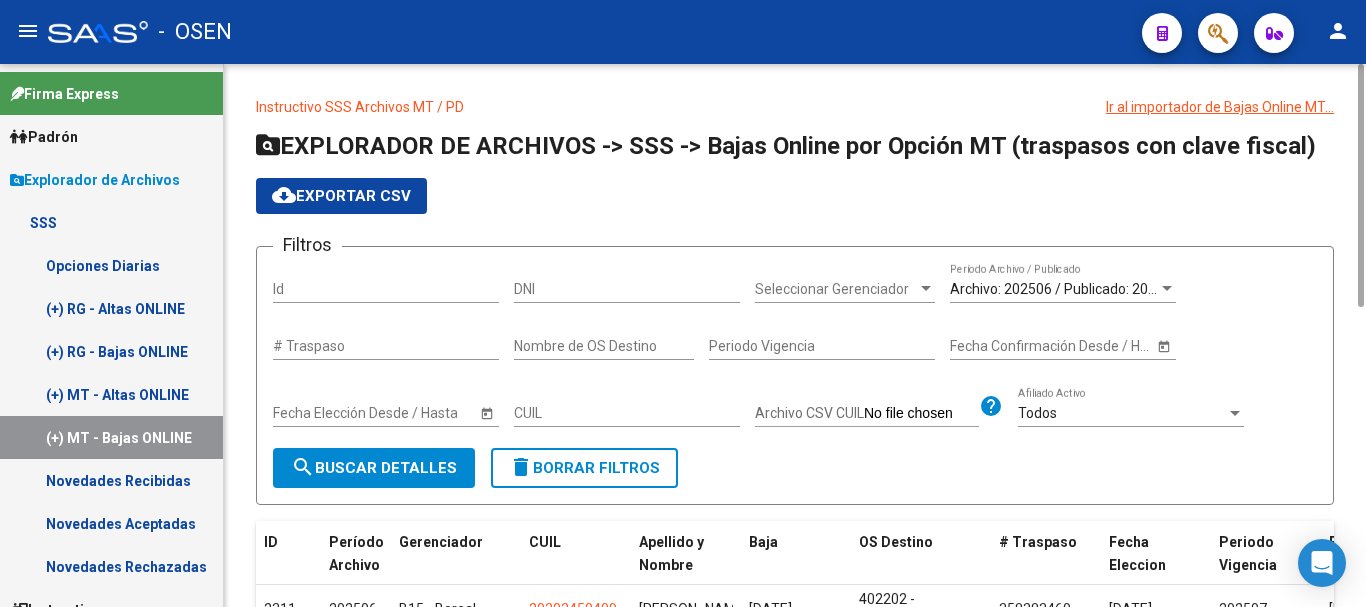 click on "Archivo: 202506 / Publicado: 202505  Período Archivo / Publicado" 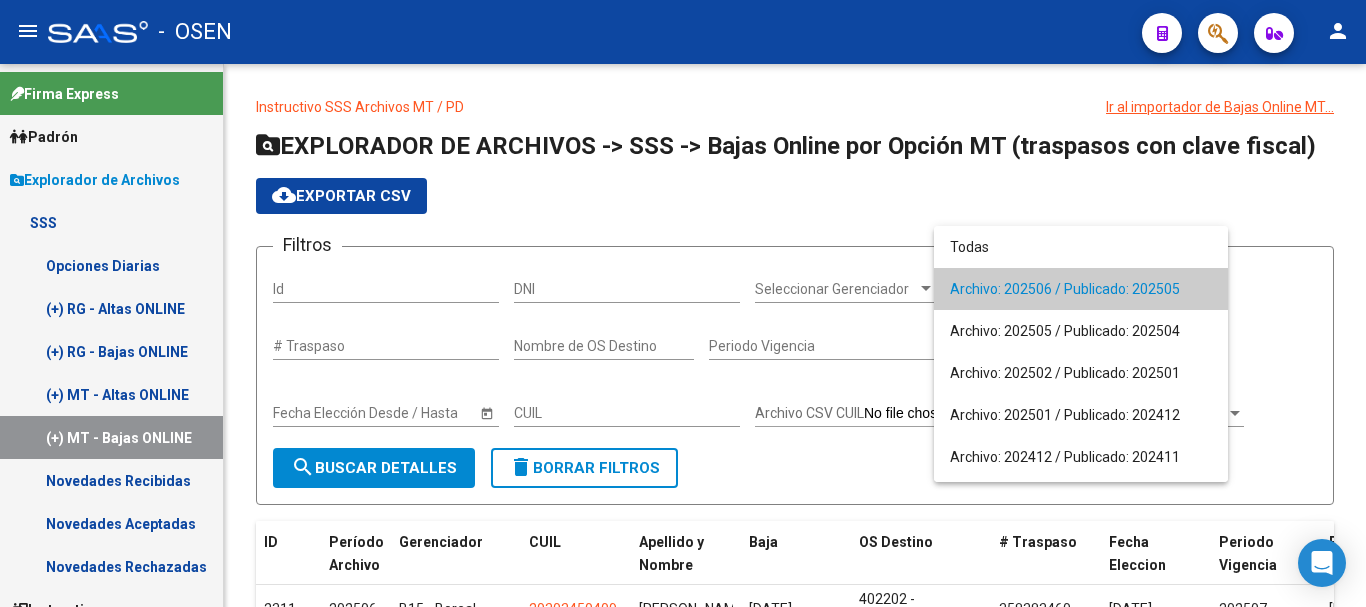 click at bounding box center [683, 303] 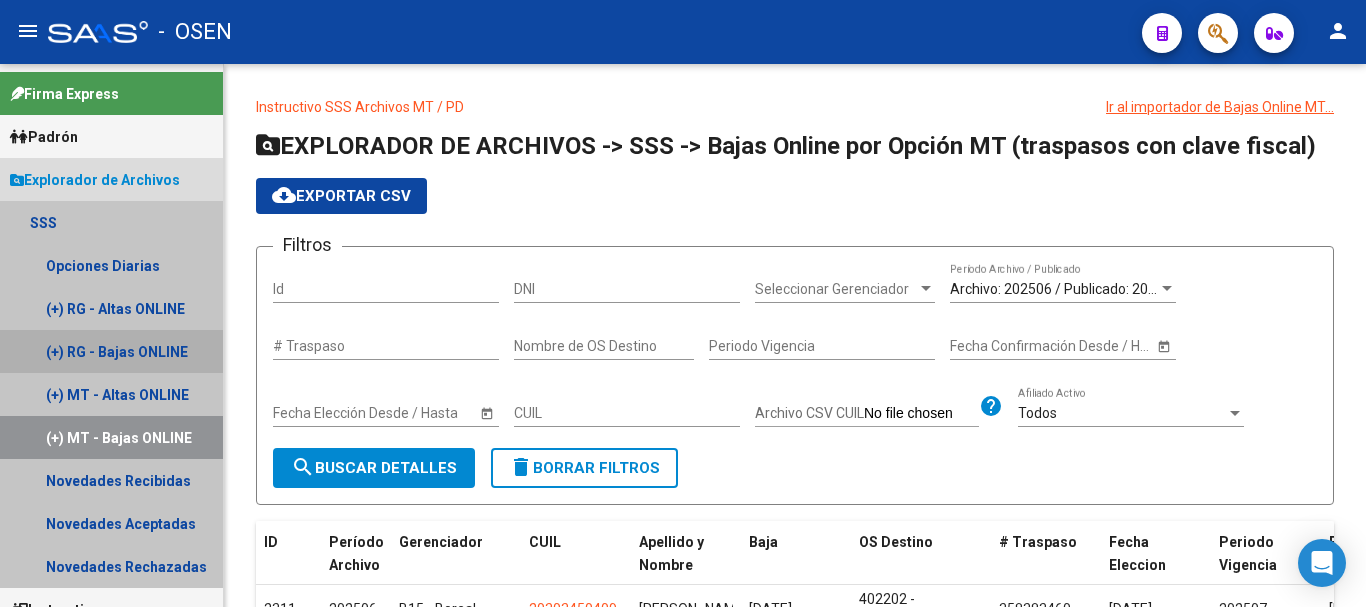 click on "(+) RG - Bajas ONLINE" at bounding box center [111, 351] 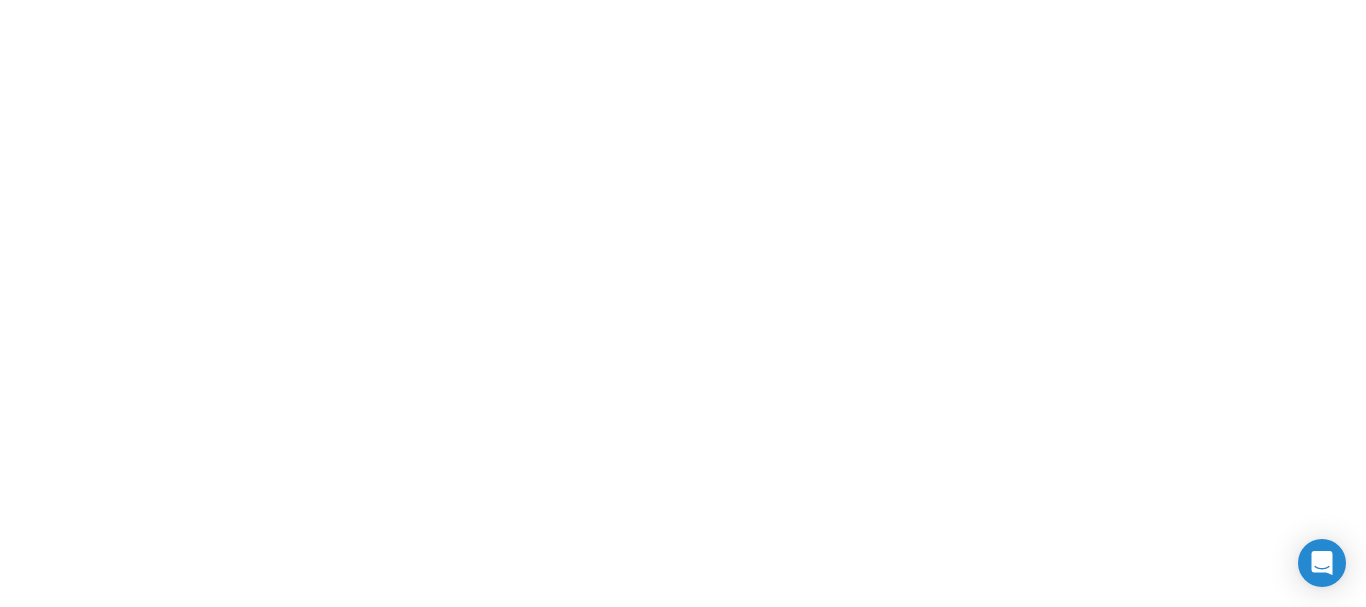 scroll, scrollTop: 0, scrollLeft: 0, axis: both 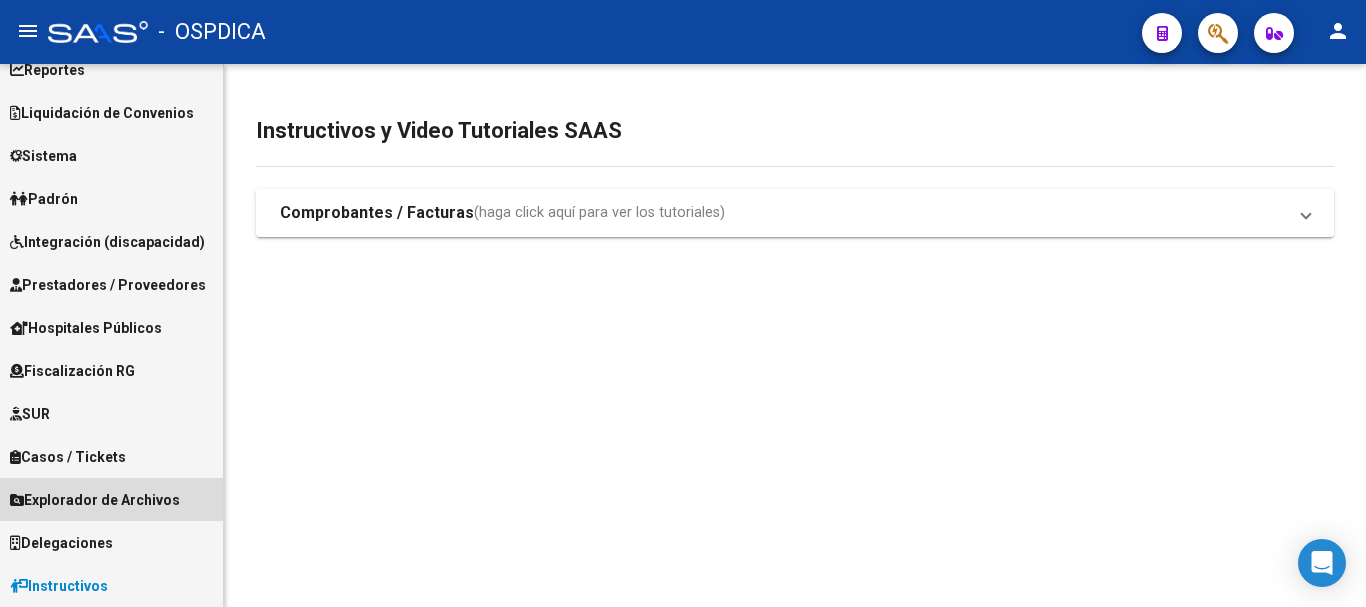 click on "Explorador de Archivos" at bounding box center [95, 500] 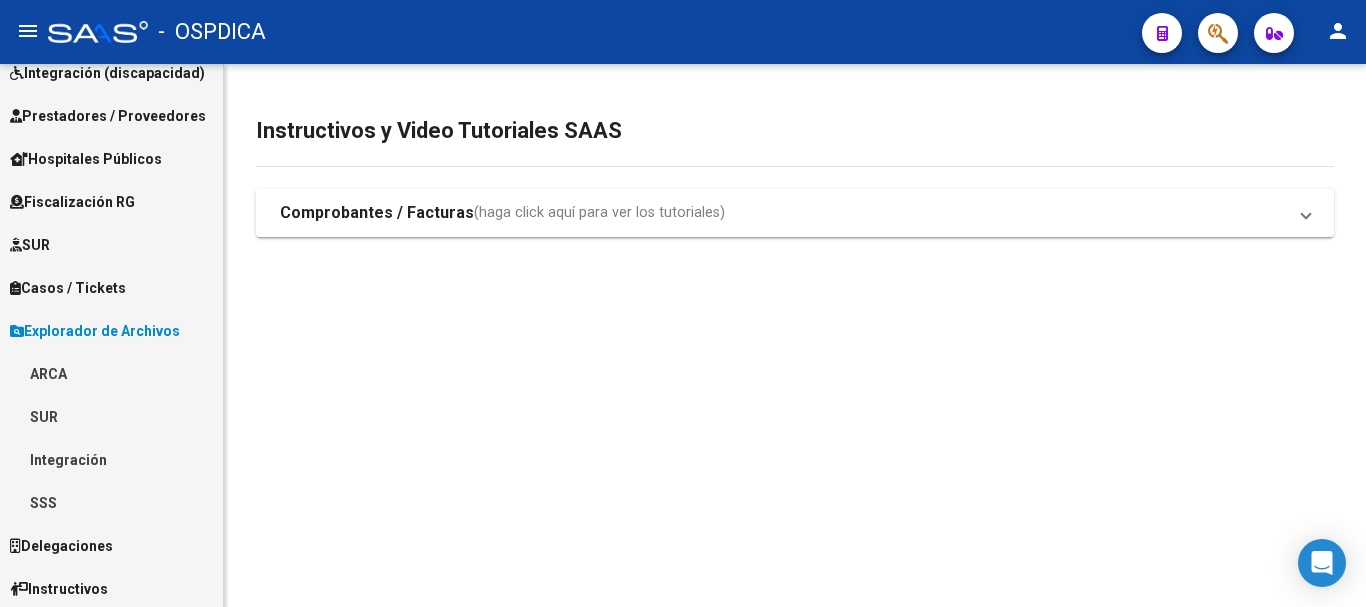 scroll, scrollTop: 239, scrollLeft: 0, axis: vertical 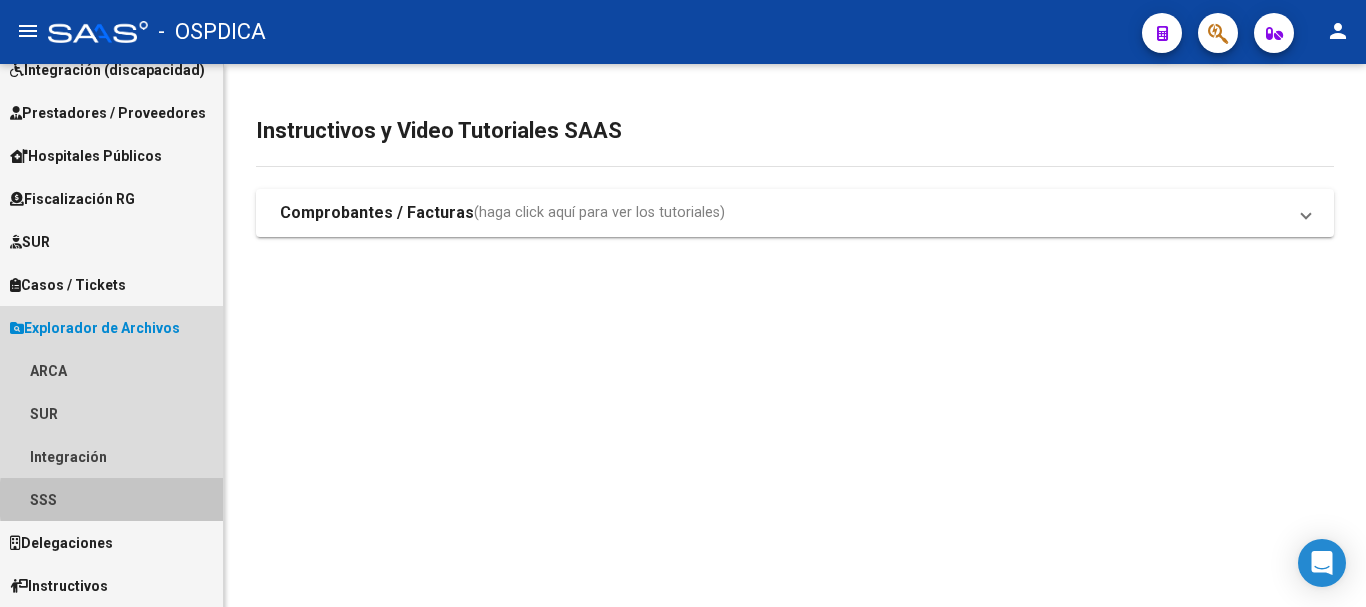 click on "SSS" at bounding box center [111, 499] 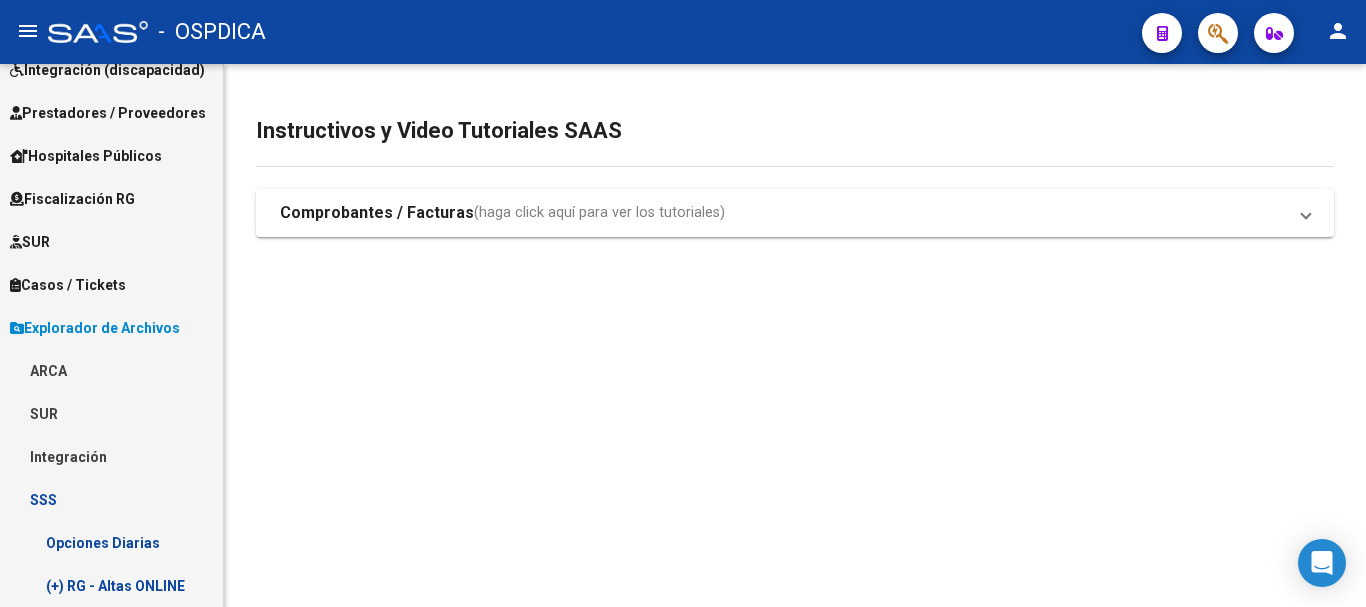scroll, scrollTop: 539, scrollLeft: 0, axis: vertical 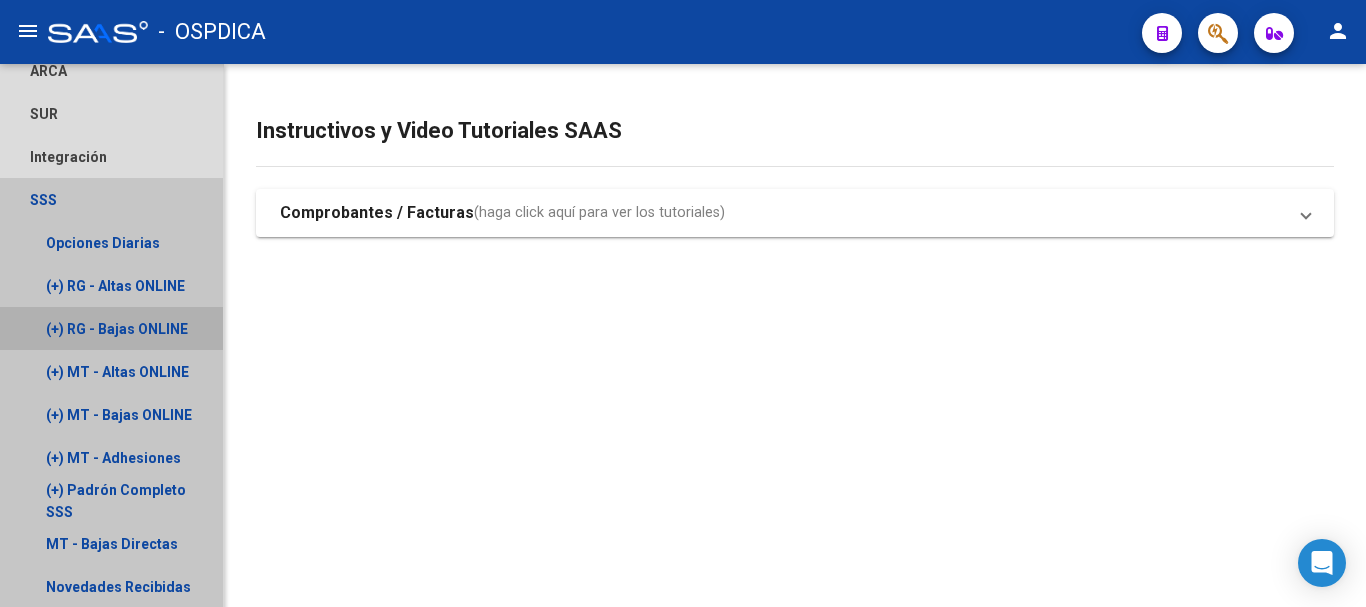 click on "(+) RG - Bajas ONLINE" at bounding box center [111, 328] 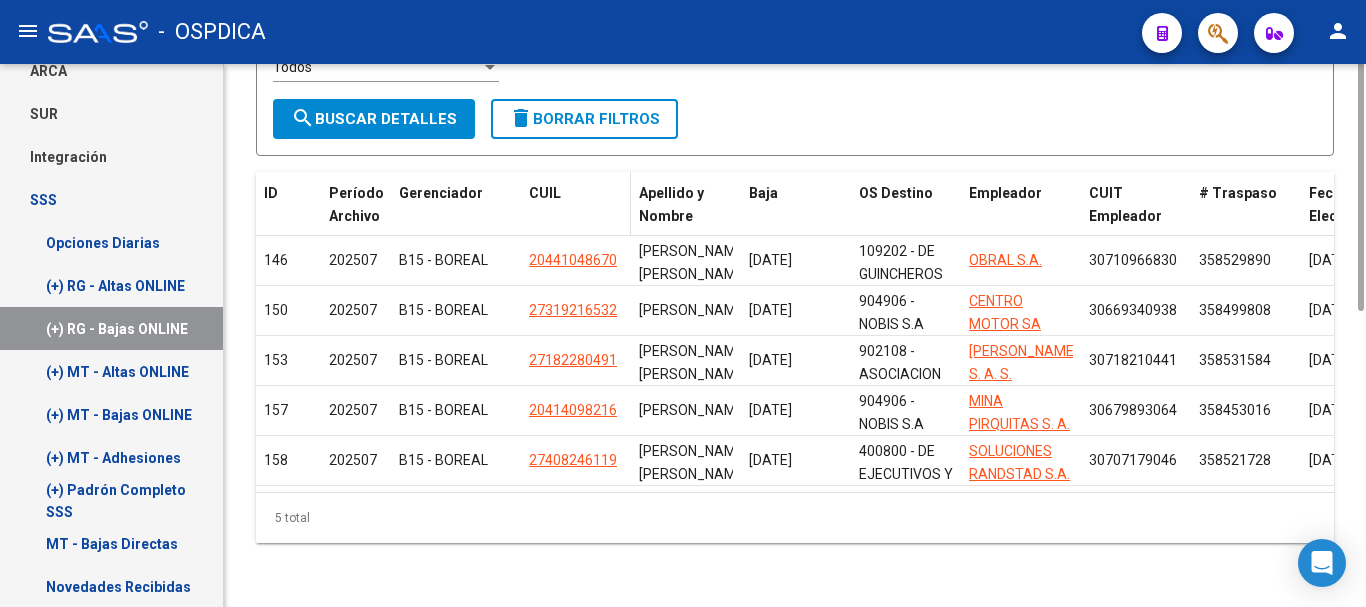 scroll, scrollTop: 0, scrollLeft: 0, axis: both 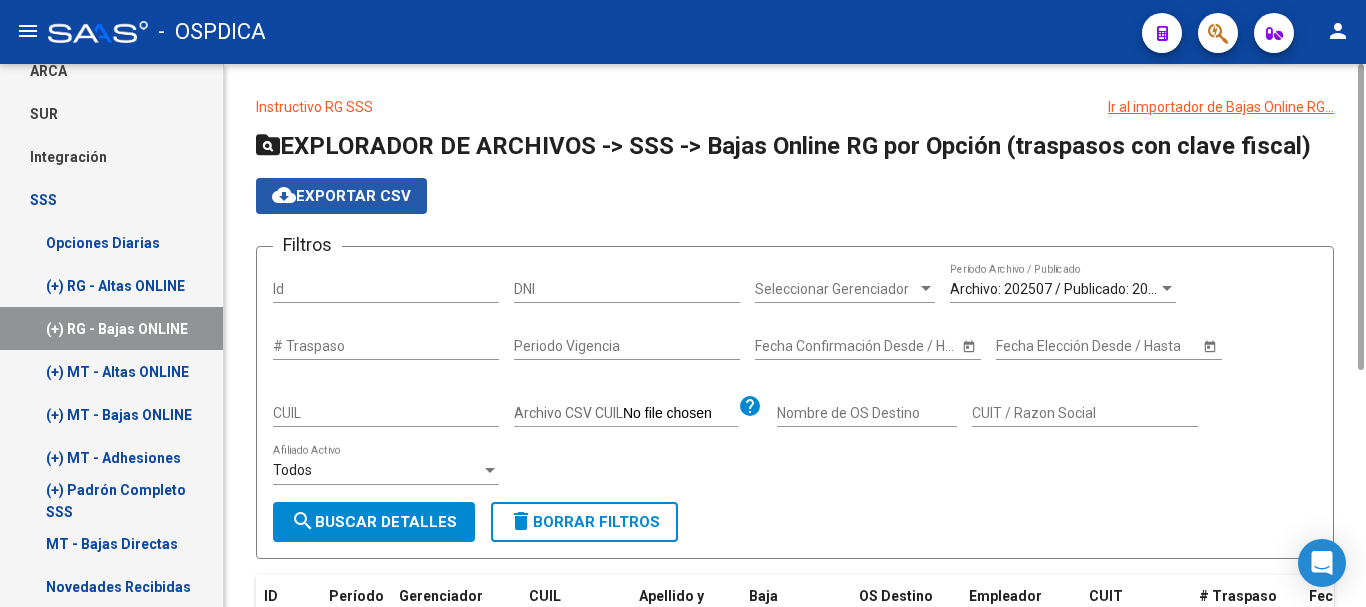 click on "cloud_download  Exportar CSV" 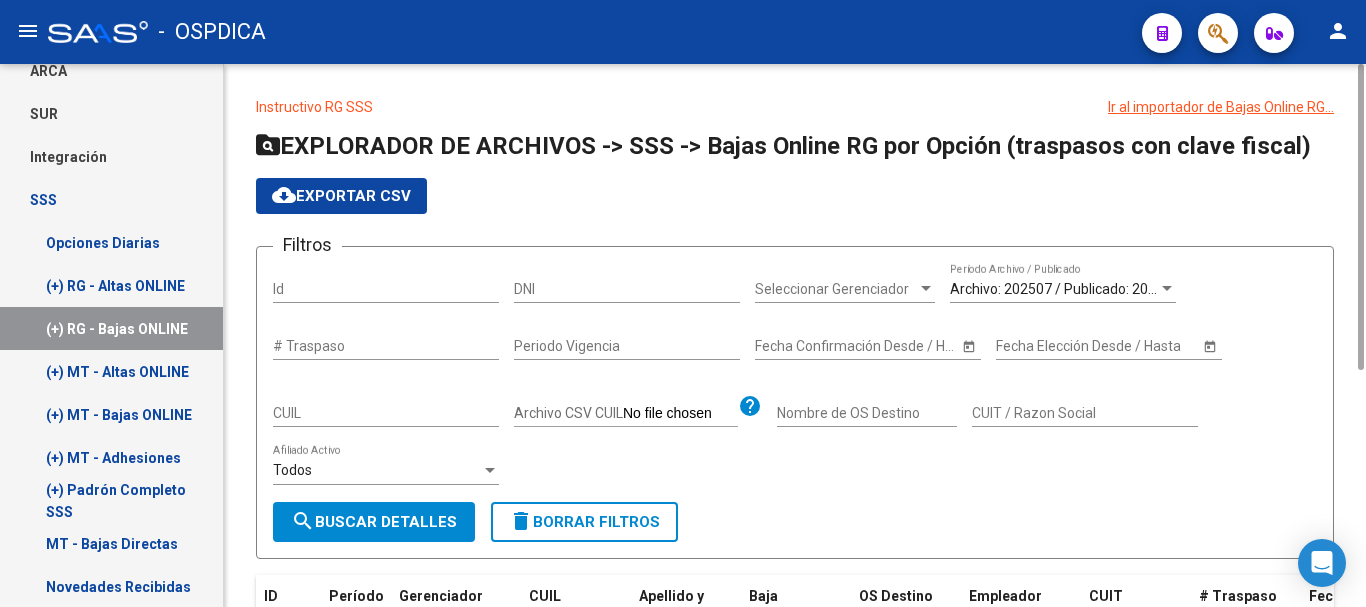 scroll, scrollTop: 420, scrollLeft: 0, axis: vertical 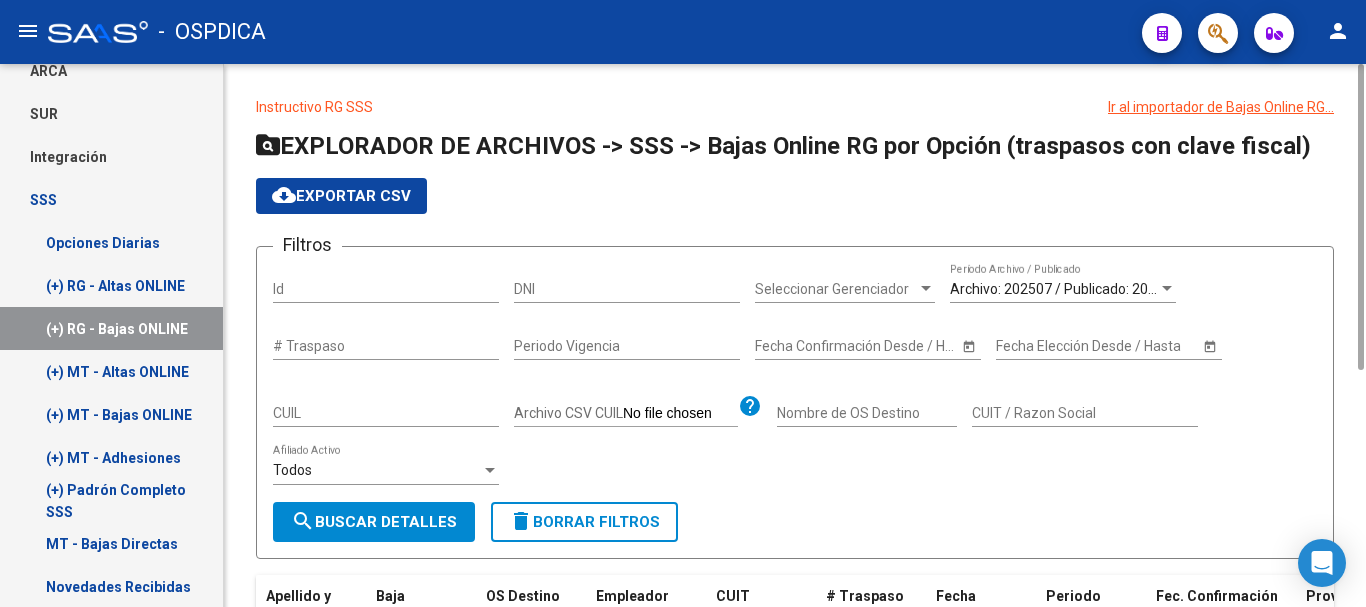 click on "Filtros Id DNI Seleccionar Gerenciador Seleccionar Gerenciador Archivo: 202507 / Publicado: 202506  Período Archivo / Publicado # Traspaso Periodo Vigencia Start date – Fecha Confirmación Desde / Hasta Start date – Fecha Elección Desde / Hasta CUIL Archivo CSV CUIL help Nombre de OS Destino CUIT / Razon Social Todos  Afiliado Activo" 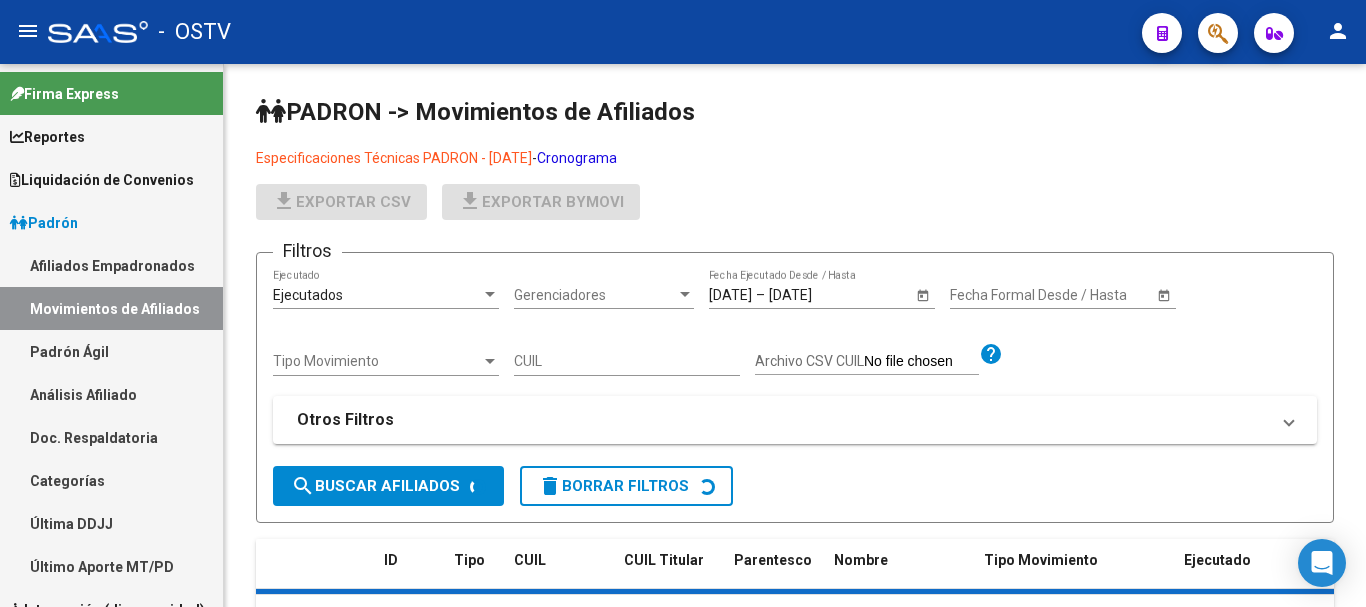 scroll, scrollTop: 0, scrollLeft: 0, axis: both 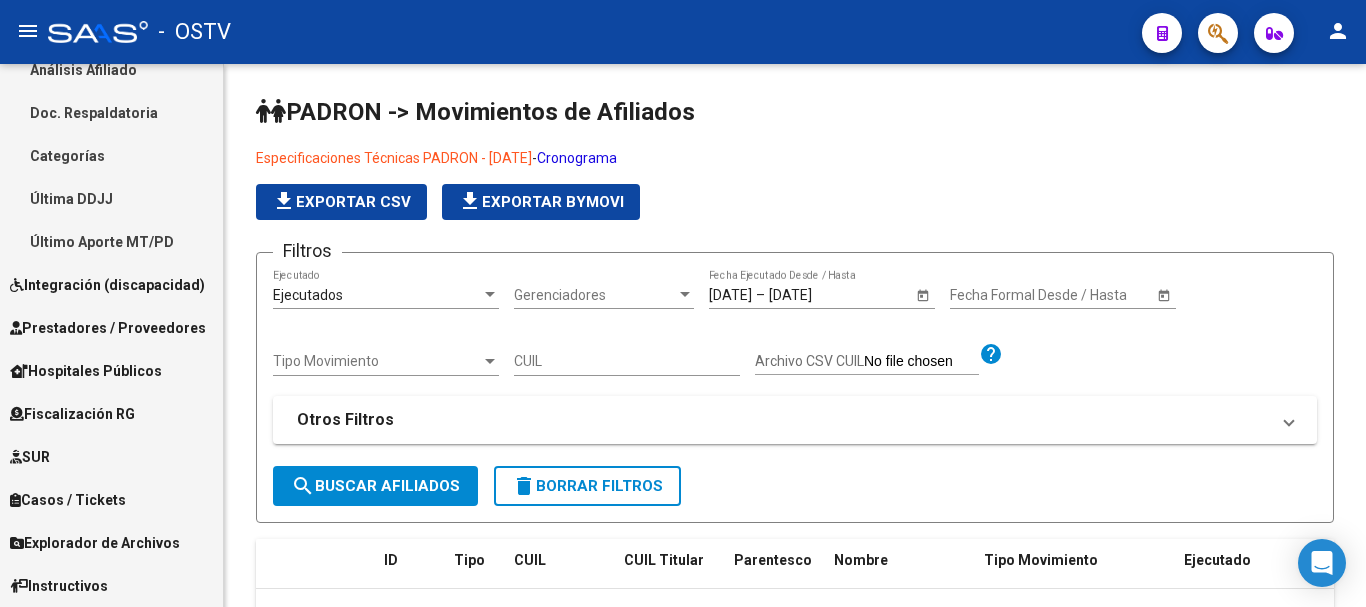 click on "Explorador de Archivos" at bounding box center [95, 543] 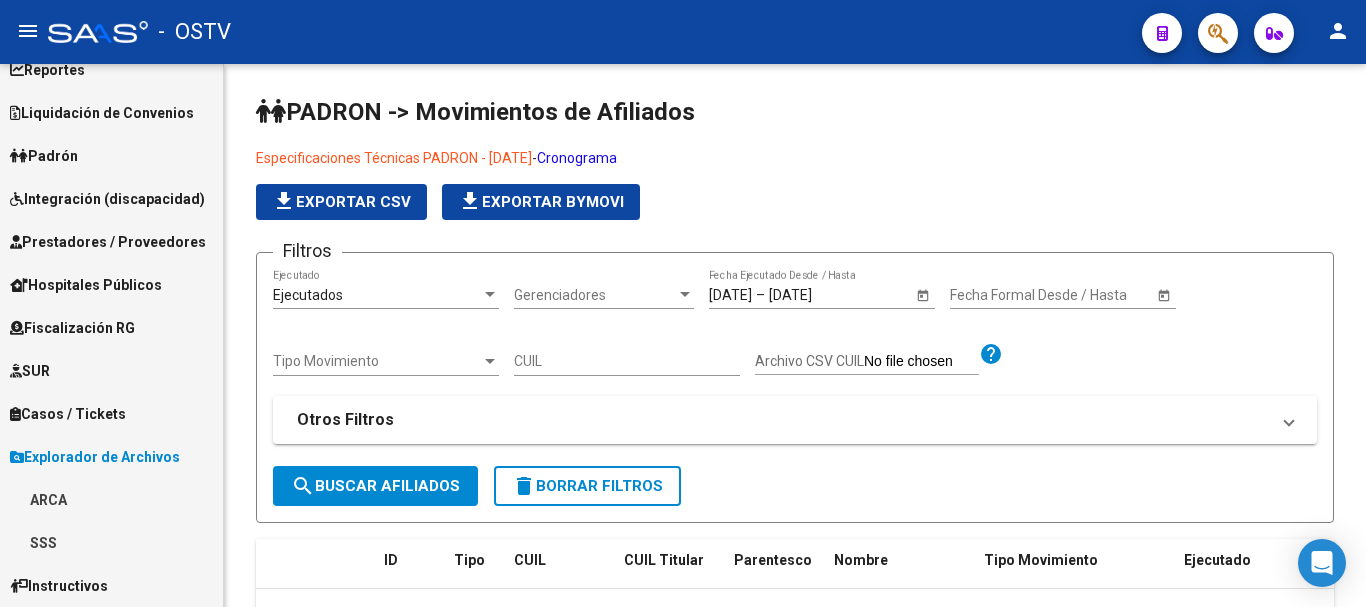 scroll, scrollTop: 67, scrollLeft: 0, axis: vertical 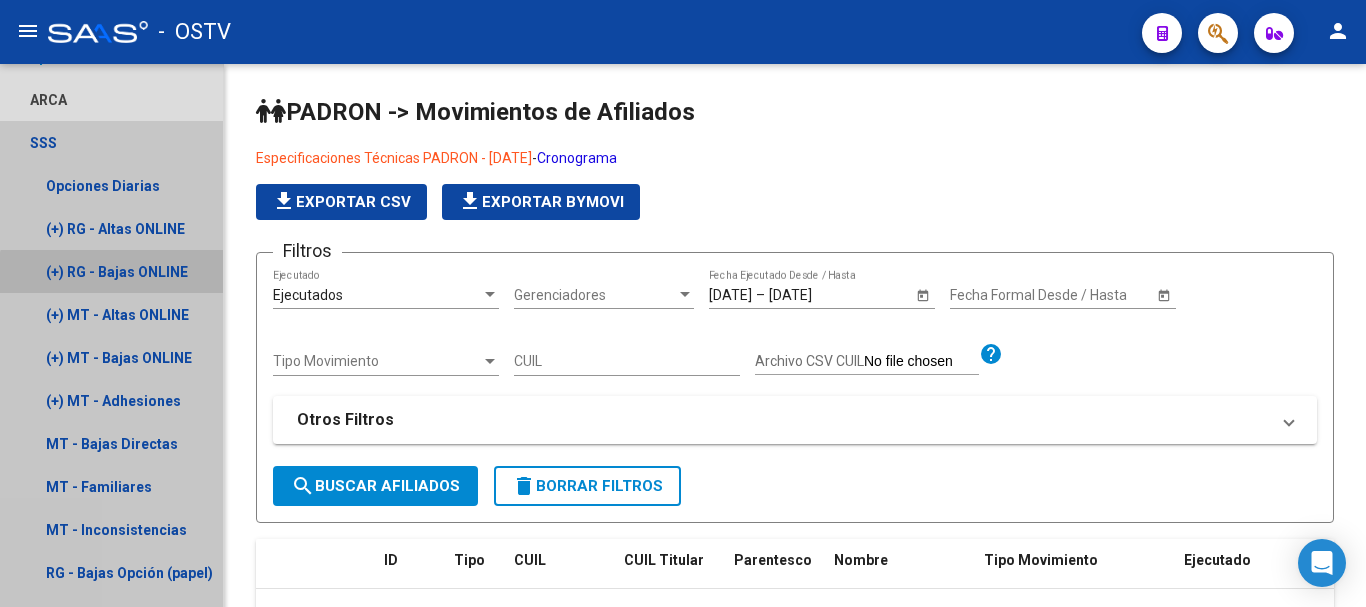 click on "(+) RG - Bajas ONLINE" at bounding box center [111, 271] 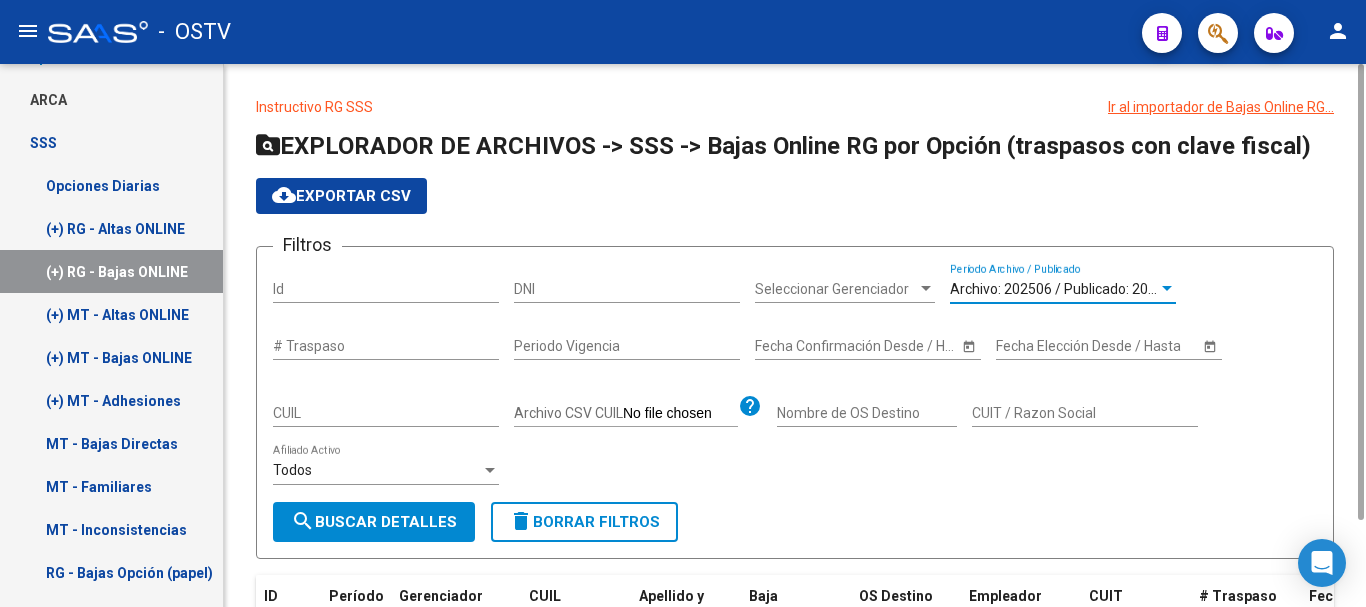 click at bounding box center (1167, 289) 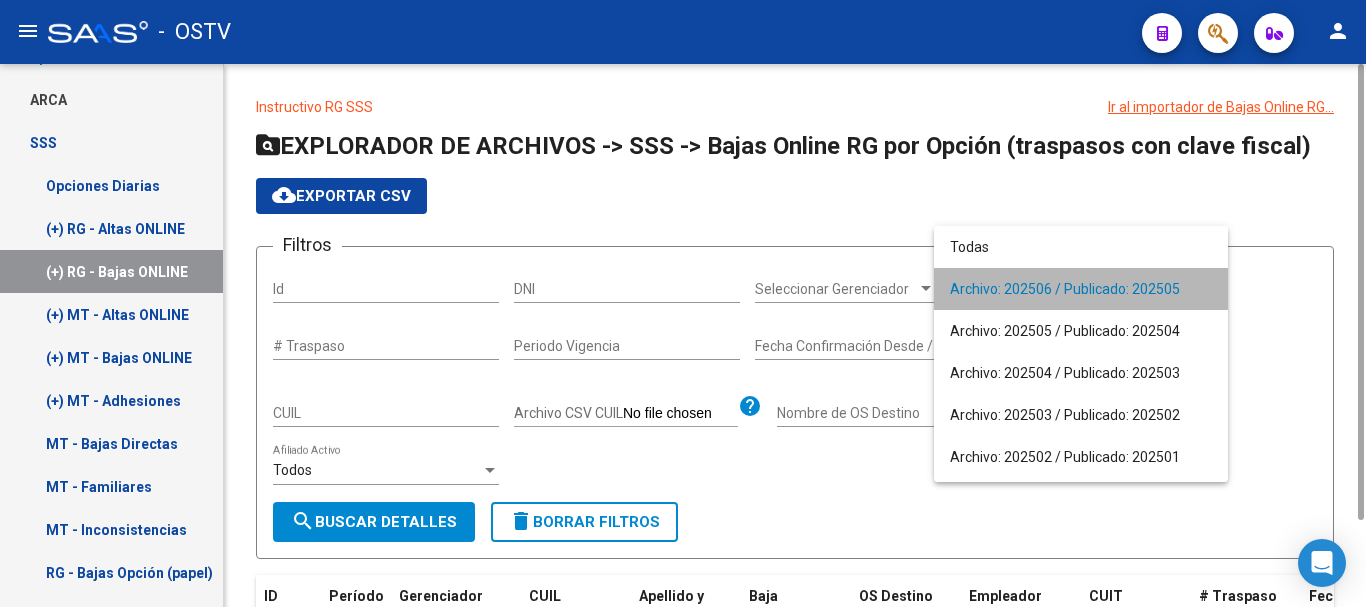 click on "Archivo: 202506 / Publicado: 202505" at bounding box center (1081, 289) 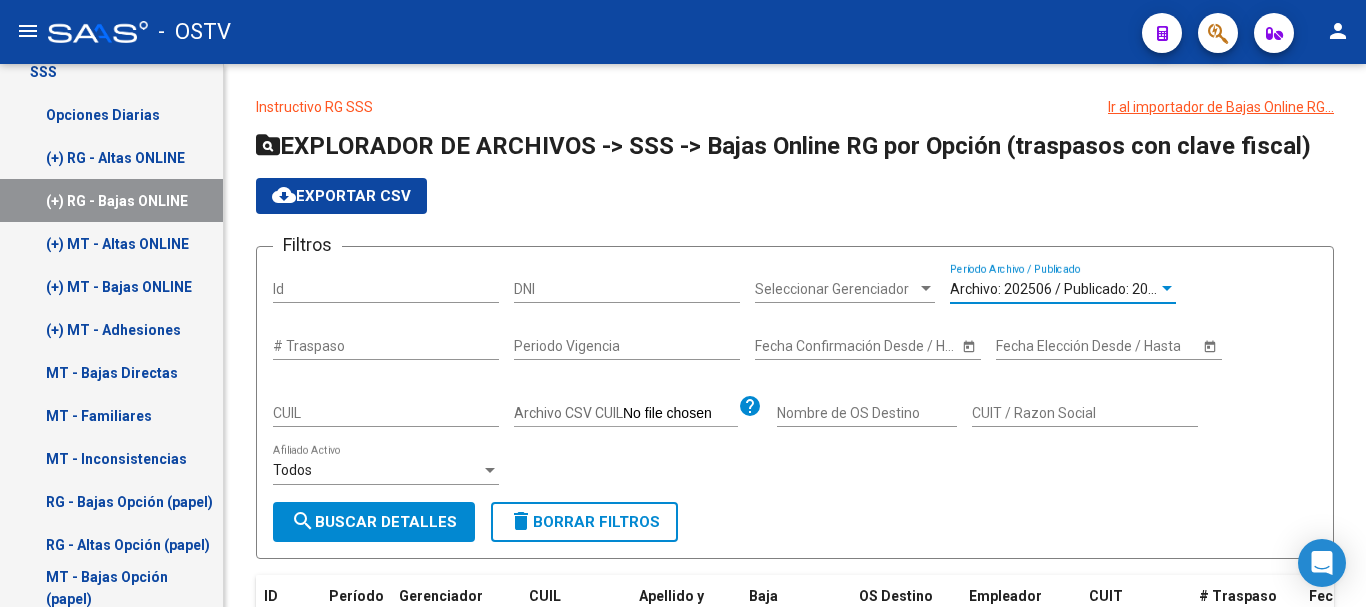scroll, scrollTop: 567, scrollLeft: 0, axis: vertical 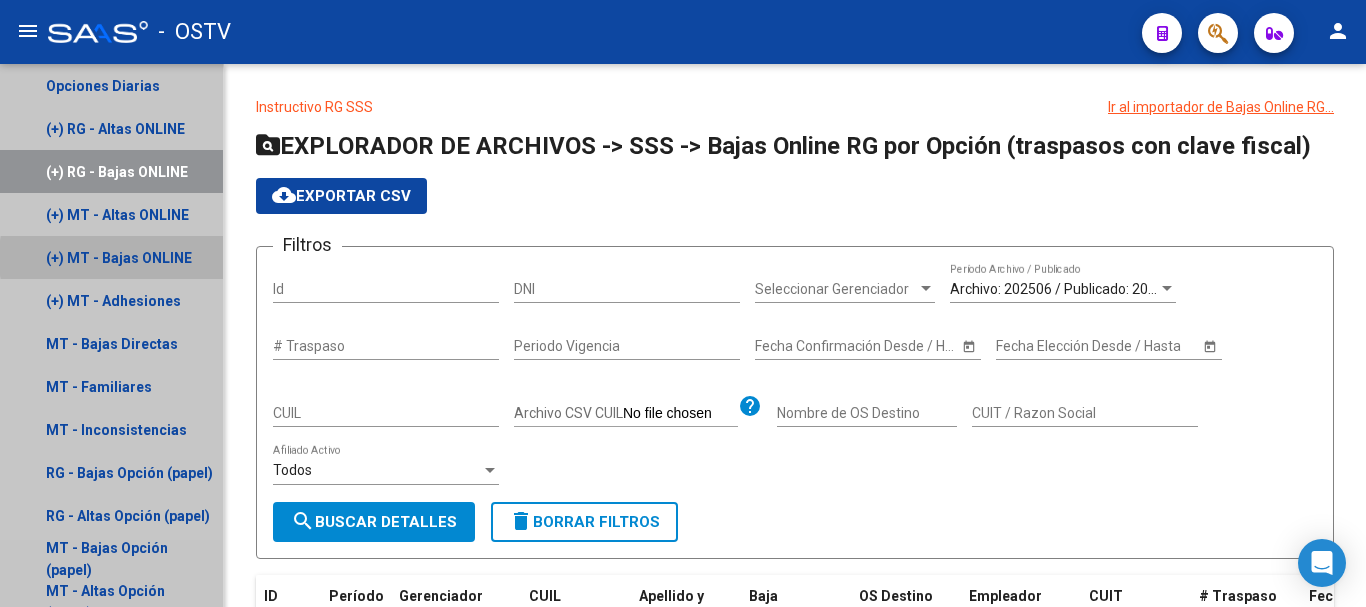 click on "(+) MT - Bajas ONLINE" at bounding box center [111, 257] 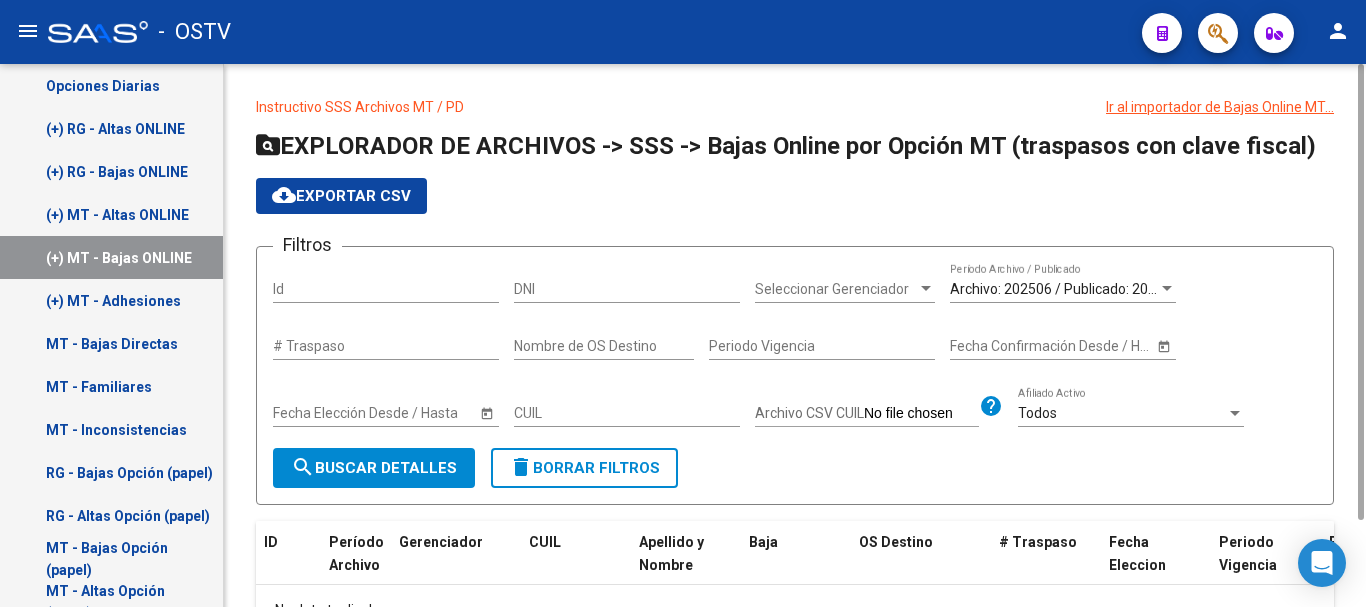 click on "Filtros Id DNI Seleccionar Gerenciador Seleccionar Gerenciador Archivo: 202506 / Publicado: 202505  Período Archivo / Publicado # Traspaso Nombre de OS Destino Periodo Vigencia Start date – Fecha Confirmación Desde / Hasta Start date – Fecha Elección Desde / Hasta CUIL Archivo CSV CUIL help Todos  Afiliado Activo" 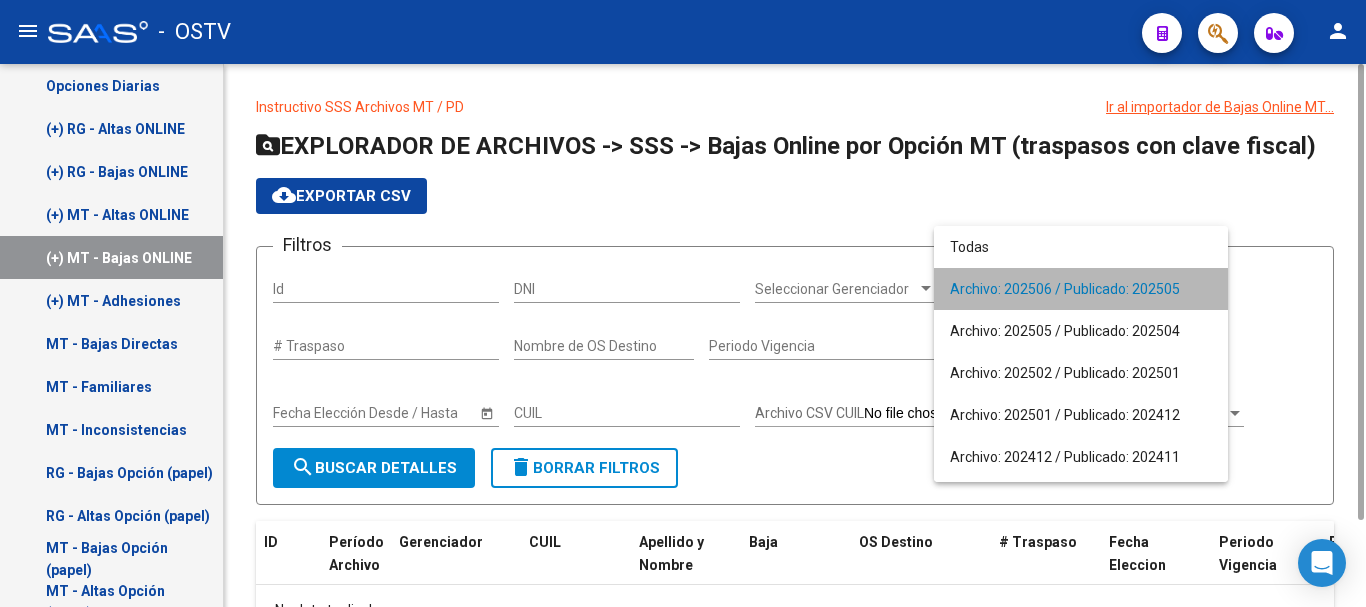click on "Archivo: 202506 / Publicado: 202505" at bounding box center (1081, 289) 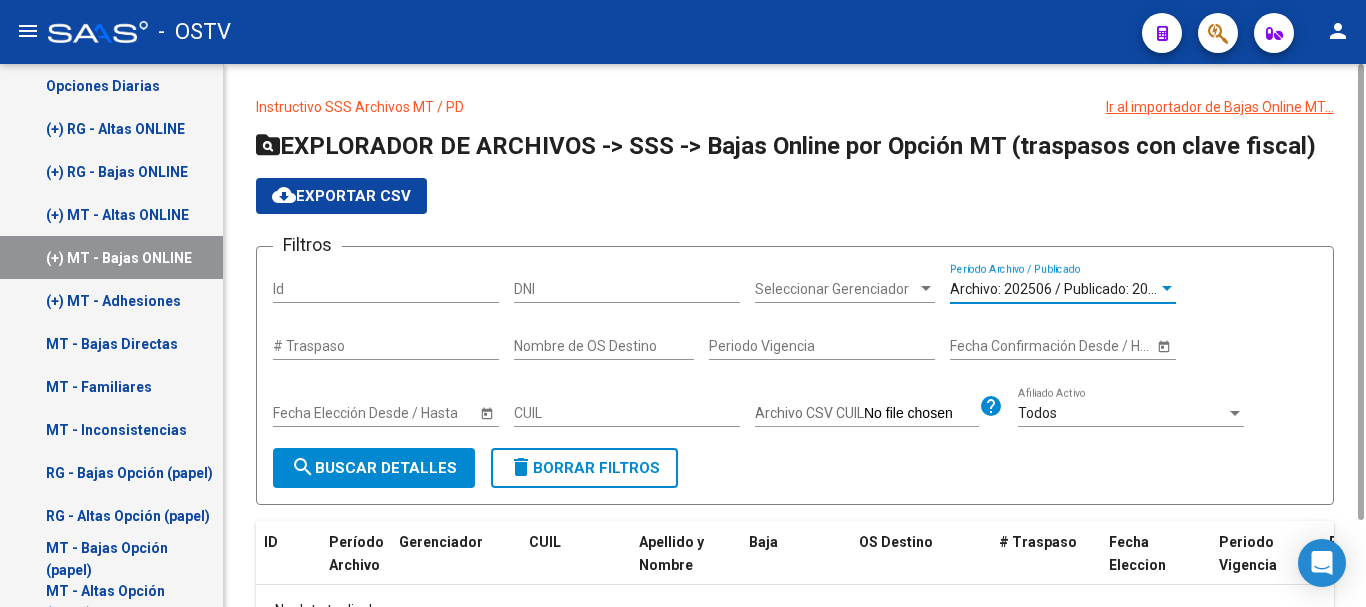 click at bounding box center (1167, 289) 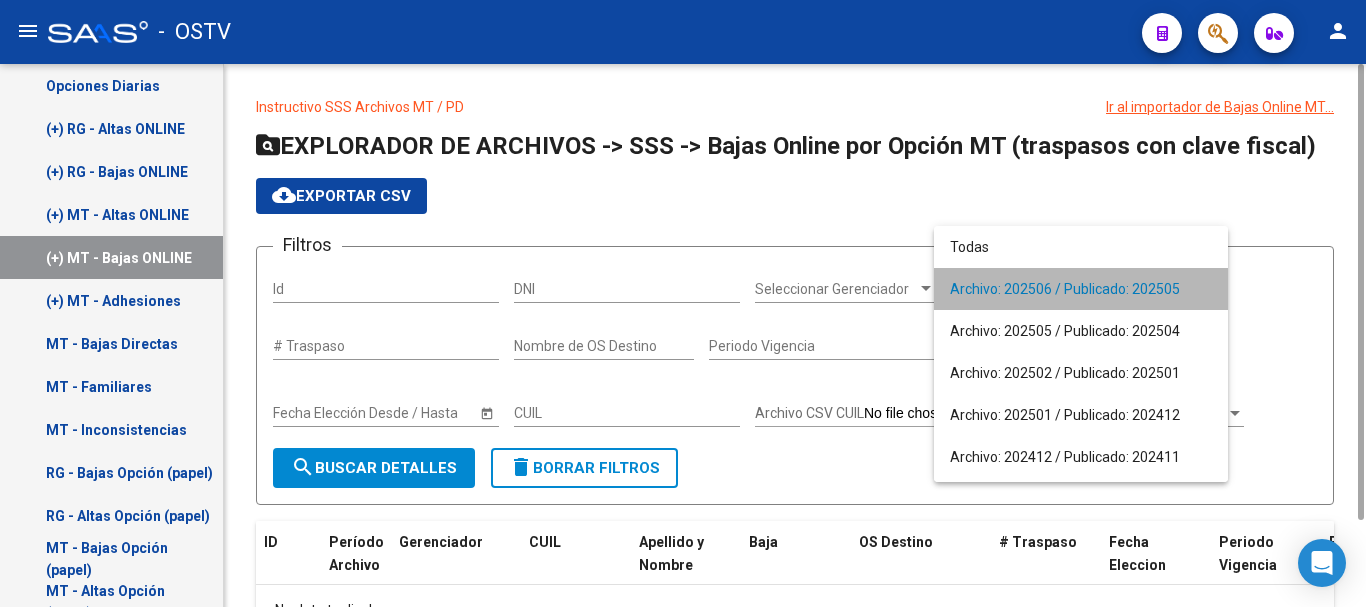 click on "Archivo: 202506 / Publicado: 202505" at bounding box center (1081, 289) 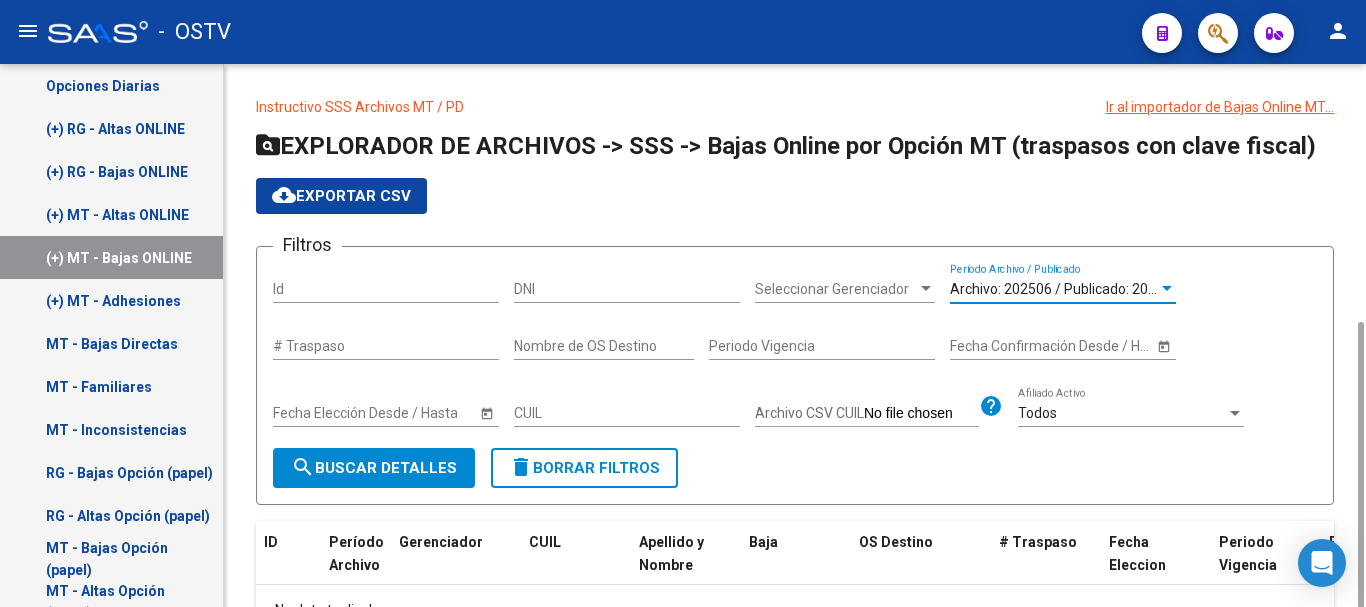 scroll, scrollTop: 144, scrollLeft: 0, axis: vertical 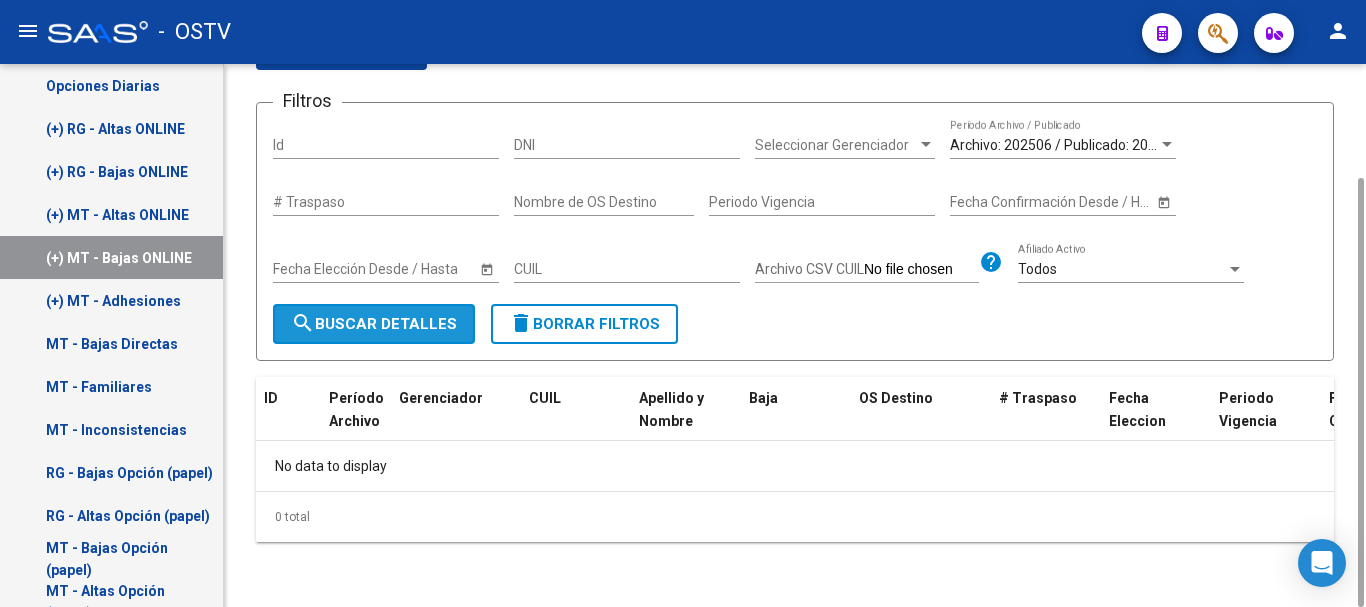 click on "search  Buscar Detalles" 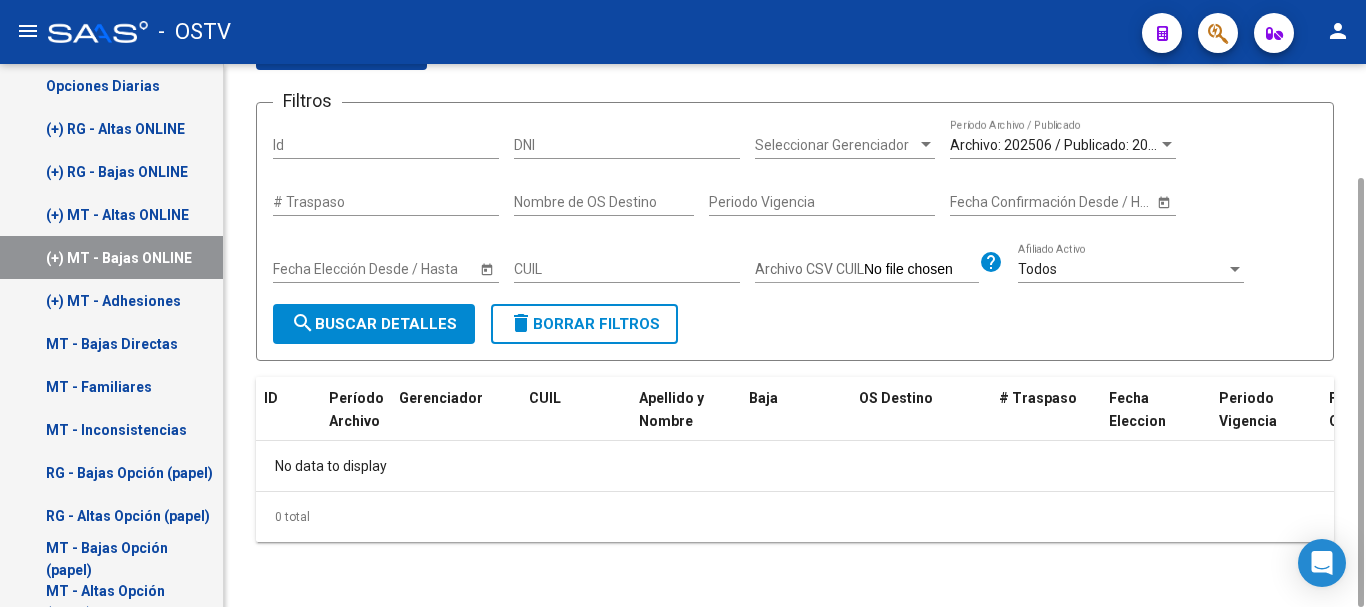 scroll, scrollTop: 0, scrollLeft: 0, axis: both 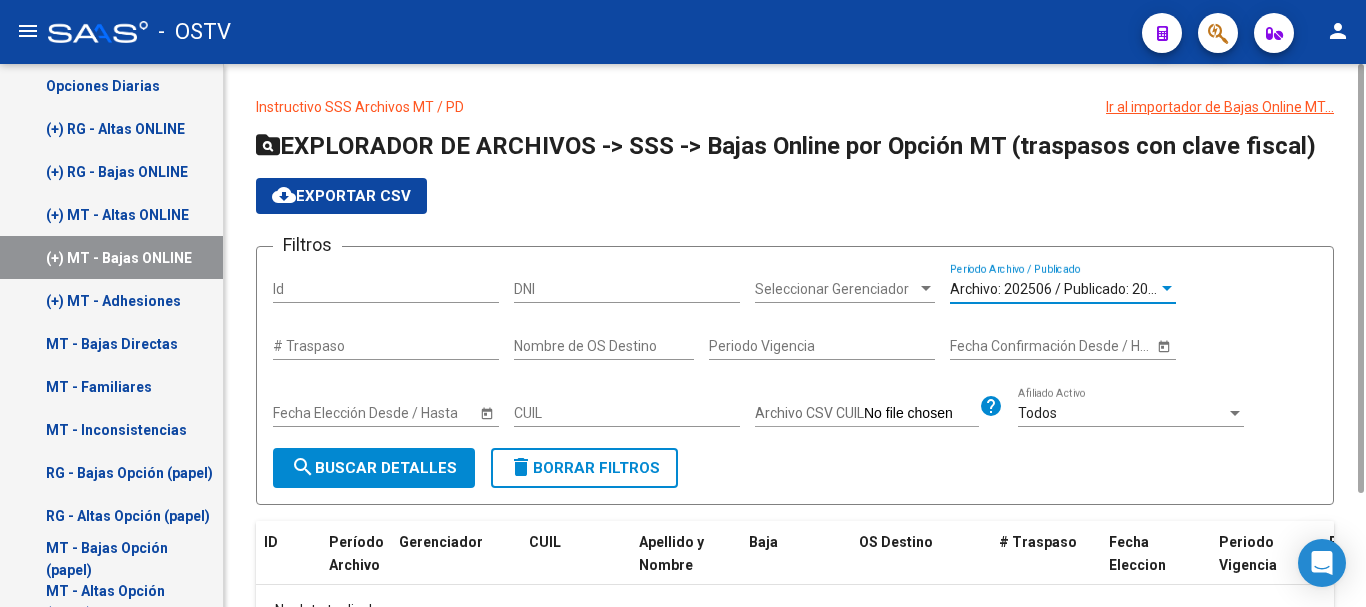 click on "Archivo: 202506 / Publicado: 202505" at bounding box center (1065, 289) 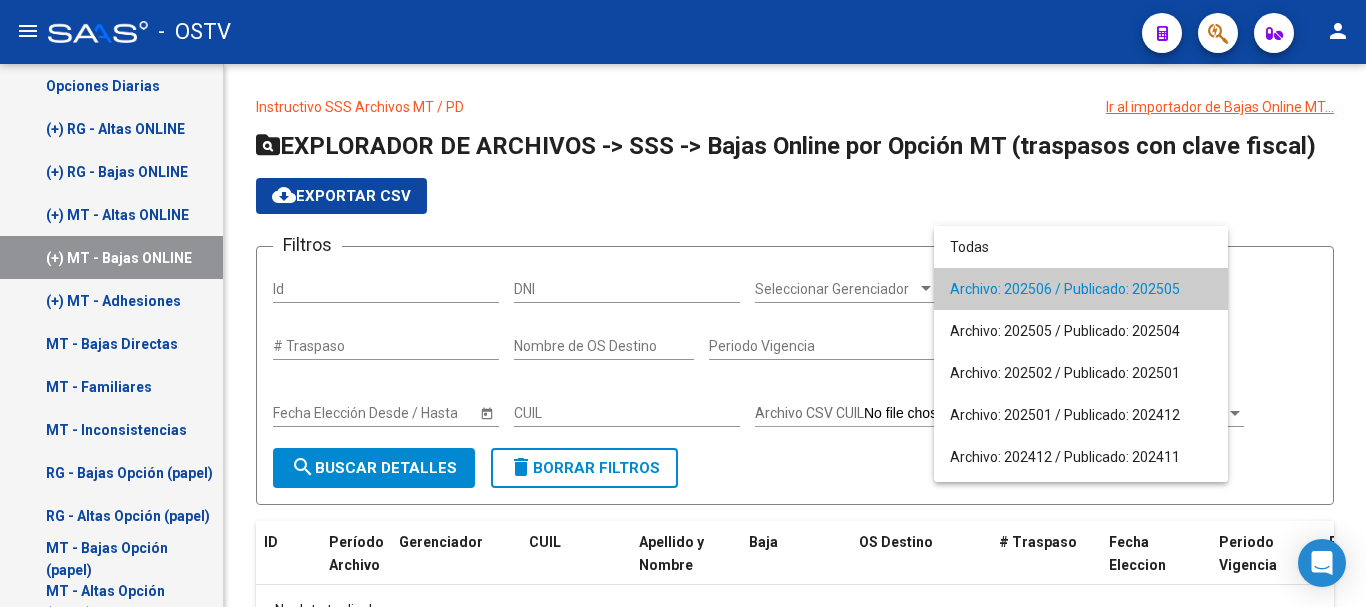 click at bounding box center [683, 303] 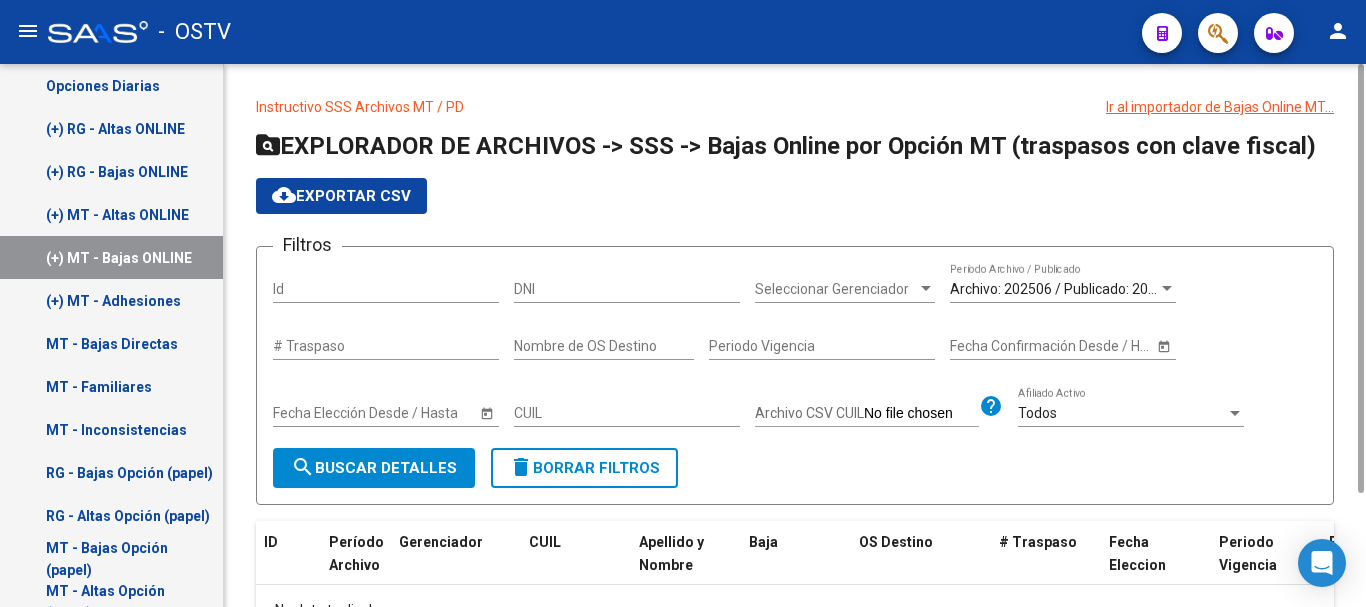 click on "Instructivo SSS Archivos MT / PD Ir al importador de Bajas Online MT...
EXPLORADOR DE ARCHIVOS -> SSS -> Bajas Online por Opción MT (traspasos con clave fiscal) cloud_download  Exportar CSV  Filtros Id DNI Seleccionar Gerenciador Seleccionar Gerenciador Archivo: 202506 / Publicado: 202505  Período Archivo / Publicado # Traspaso Nombre de OS Destino Periodo Vigencia Start date – Fecha Confirmación Desde / Hasta Start date – Fecha Elección Desde / Hasta CUIL Archivo CSV CUIL help Todos  Afiliado Activo search  Buscar Detalles  delete  Borrar Filtros  ID Período Archivo Gerenciador CUIL Apellido y Nombre Baja OS Destino # Traspaso Fecha Eleccion Periodo Vigencia Fec. Confirmación Provincia Localidad No data to display  0 total   1" 